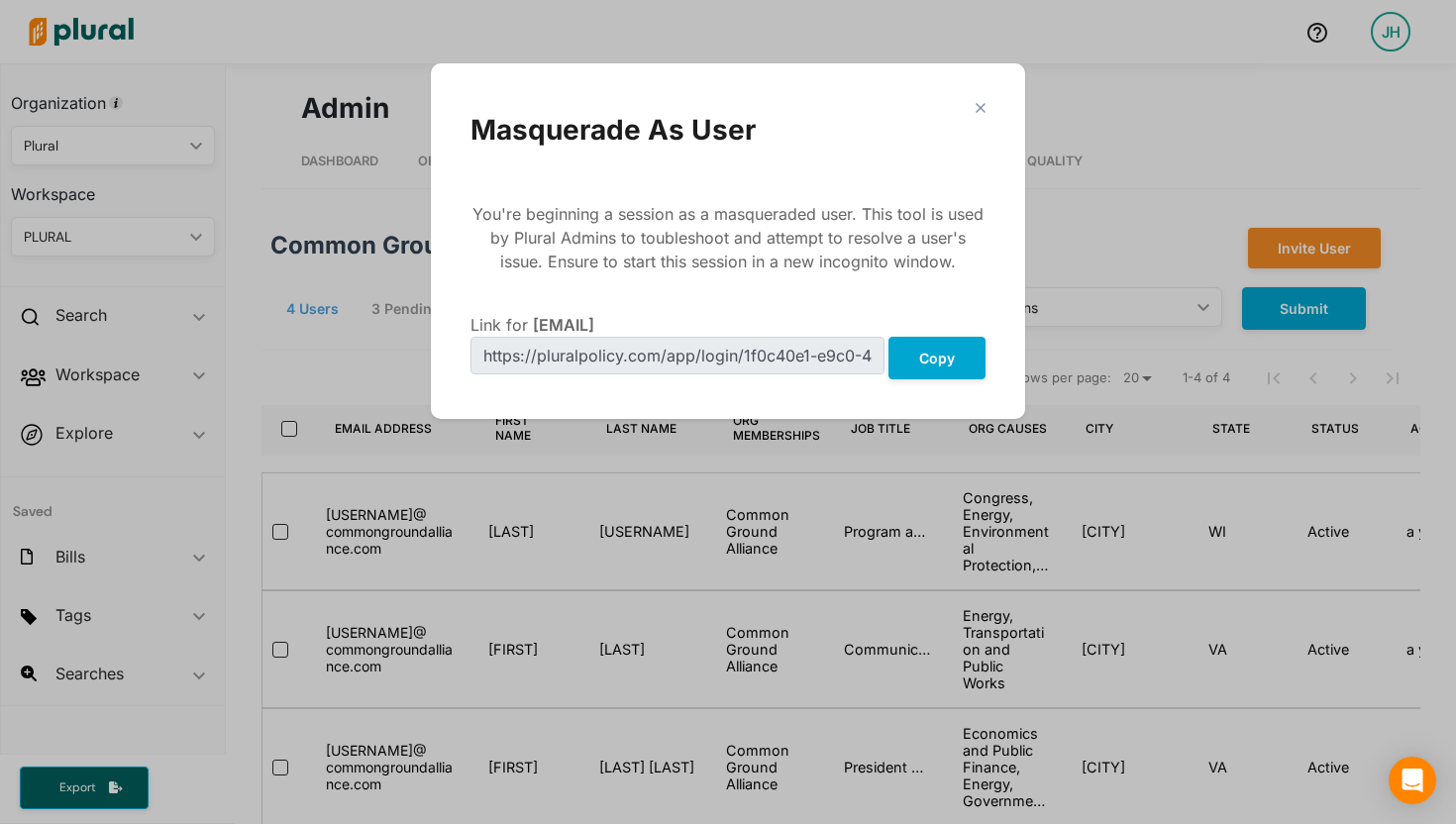 scroll, scrollTop: 0, scrollLeft: 0, axis: both 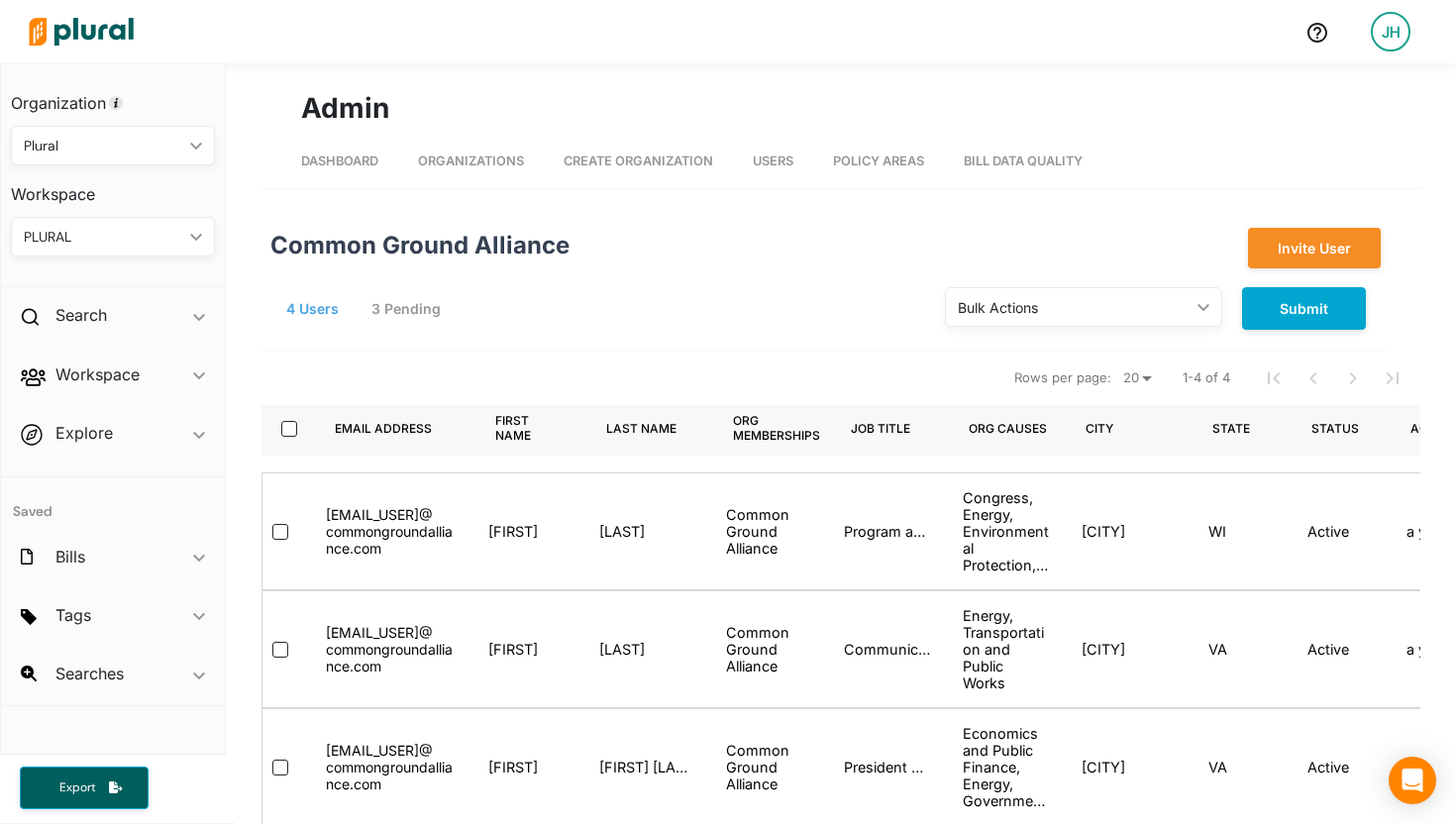 click on "JH" at bounding box center [1391, 32] 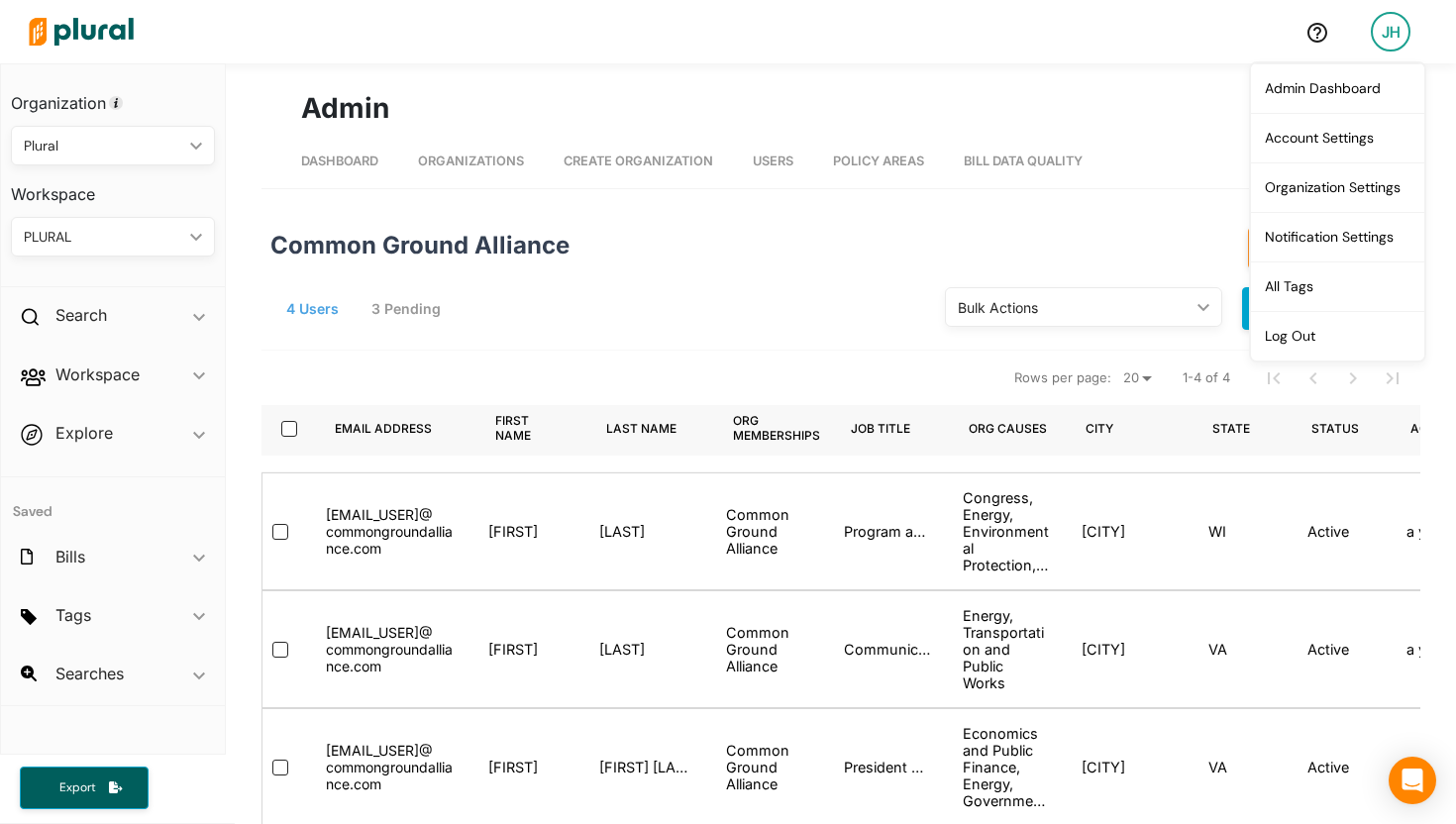 click on "Admin" at bounding box center (841, 108) 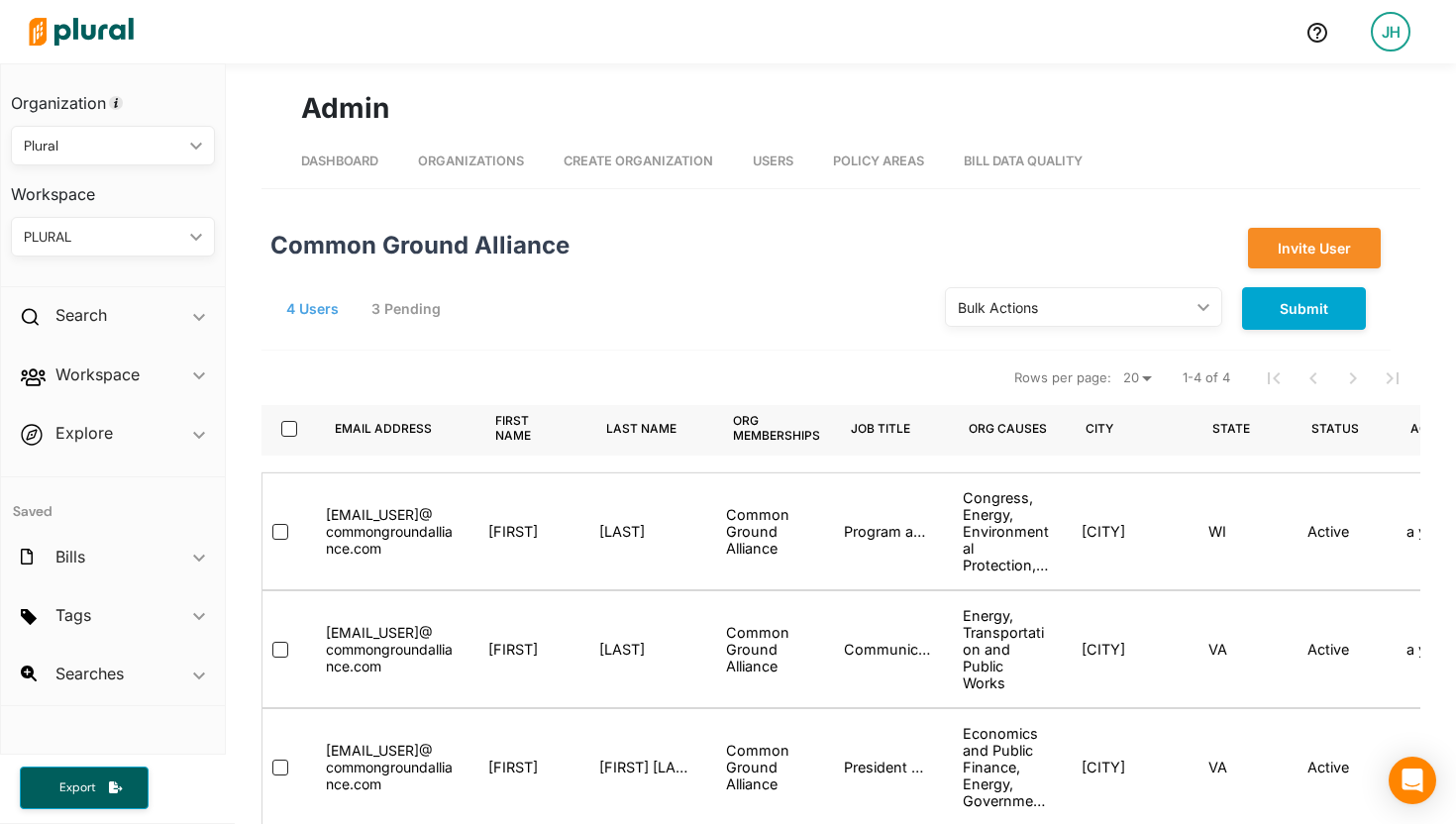 click on "Organizations" at bounding box center (470, 160) 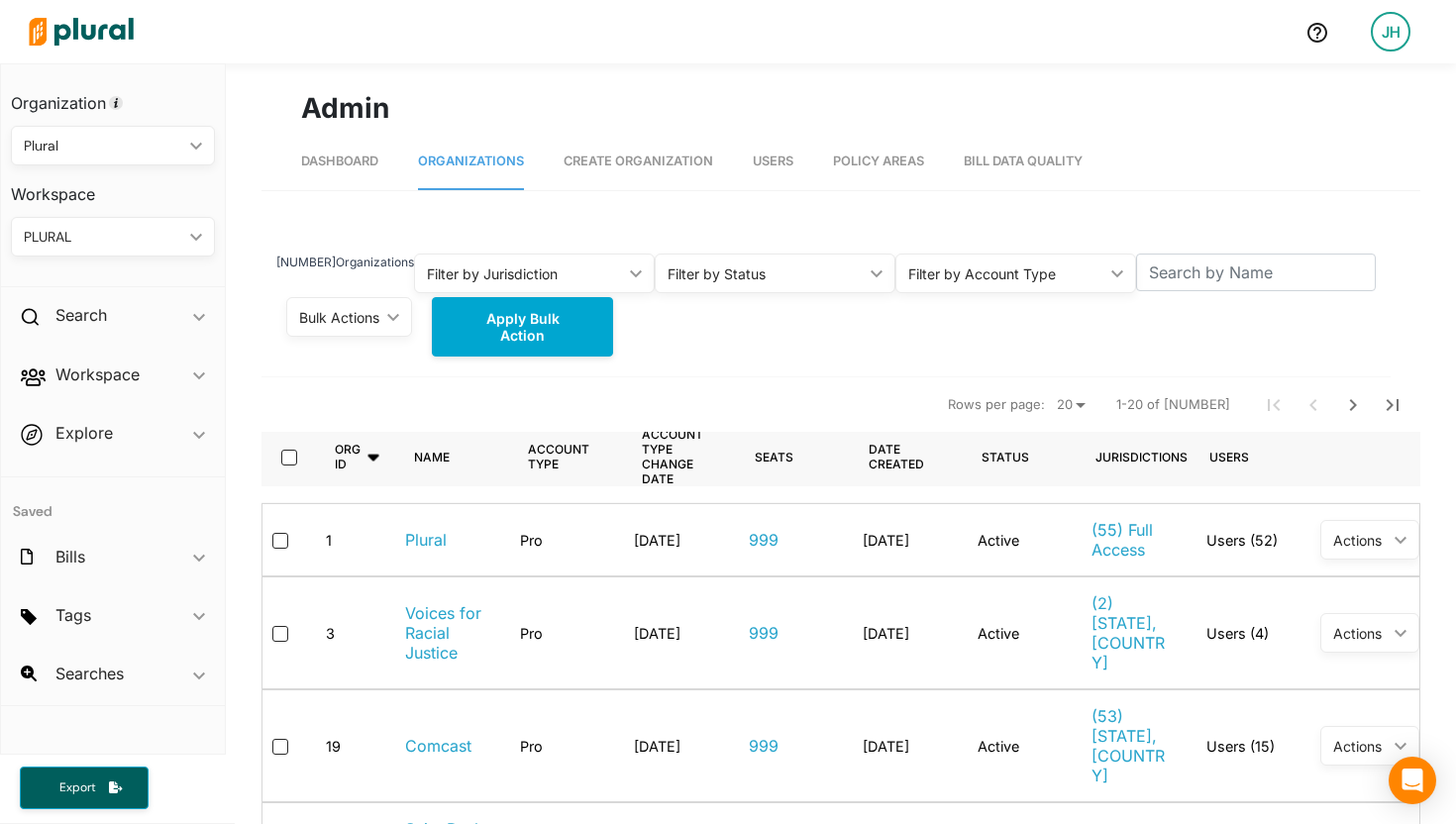 click on "Users" at bounding box center (773, 160) 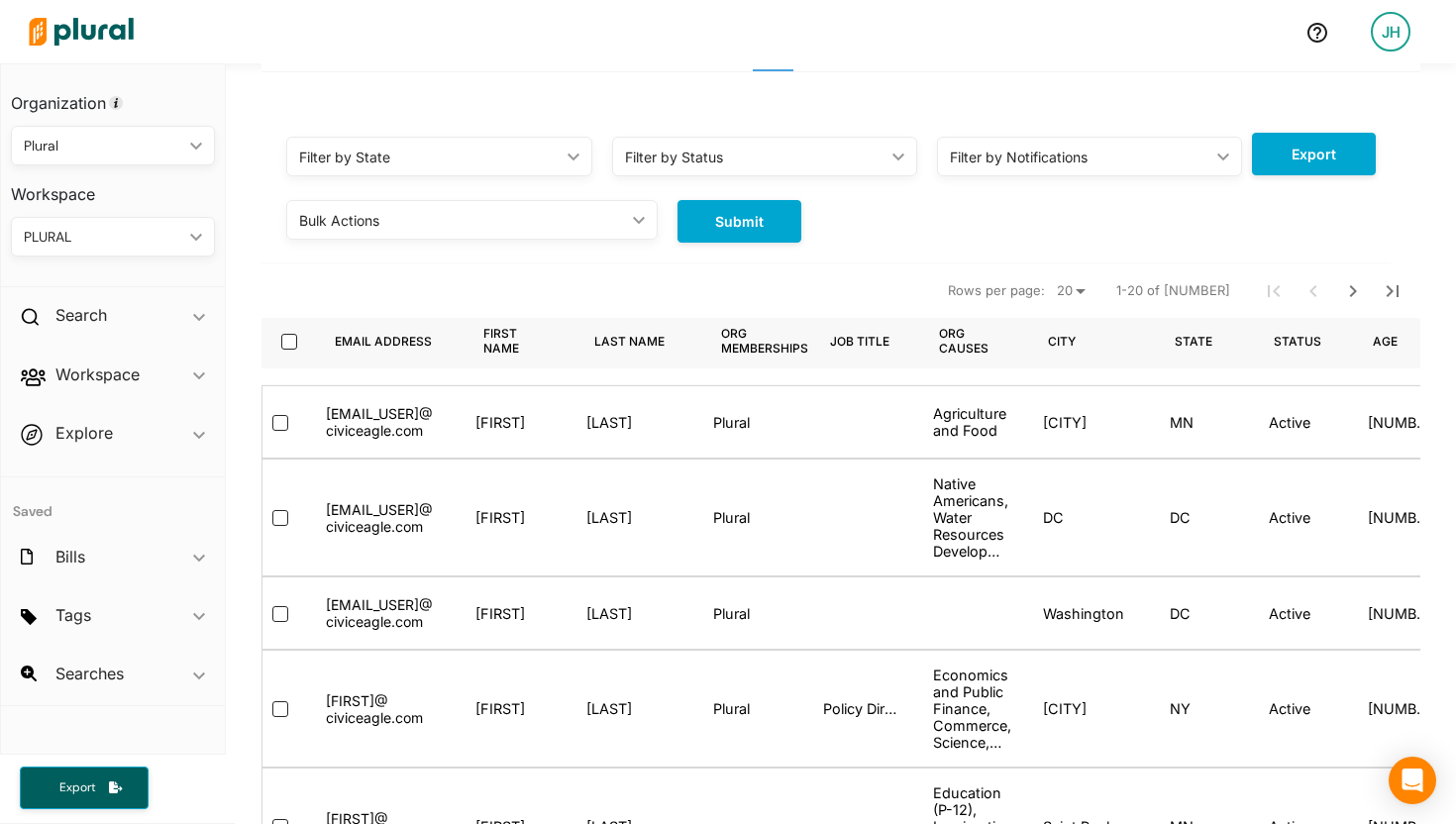 scroll, scrollTop: 0, scrollLeft: 0, axis: both 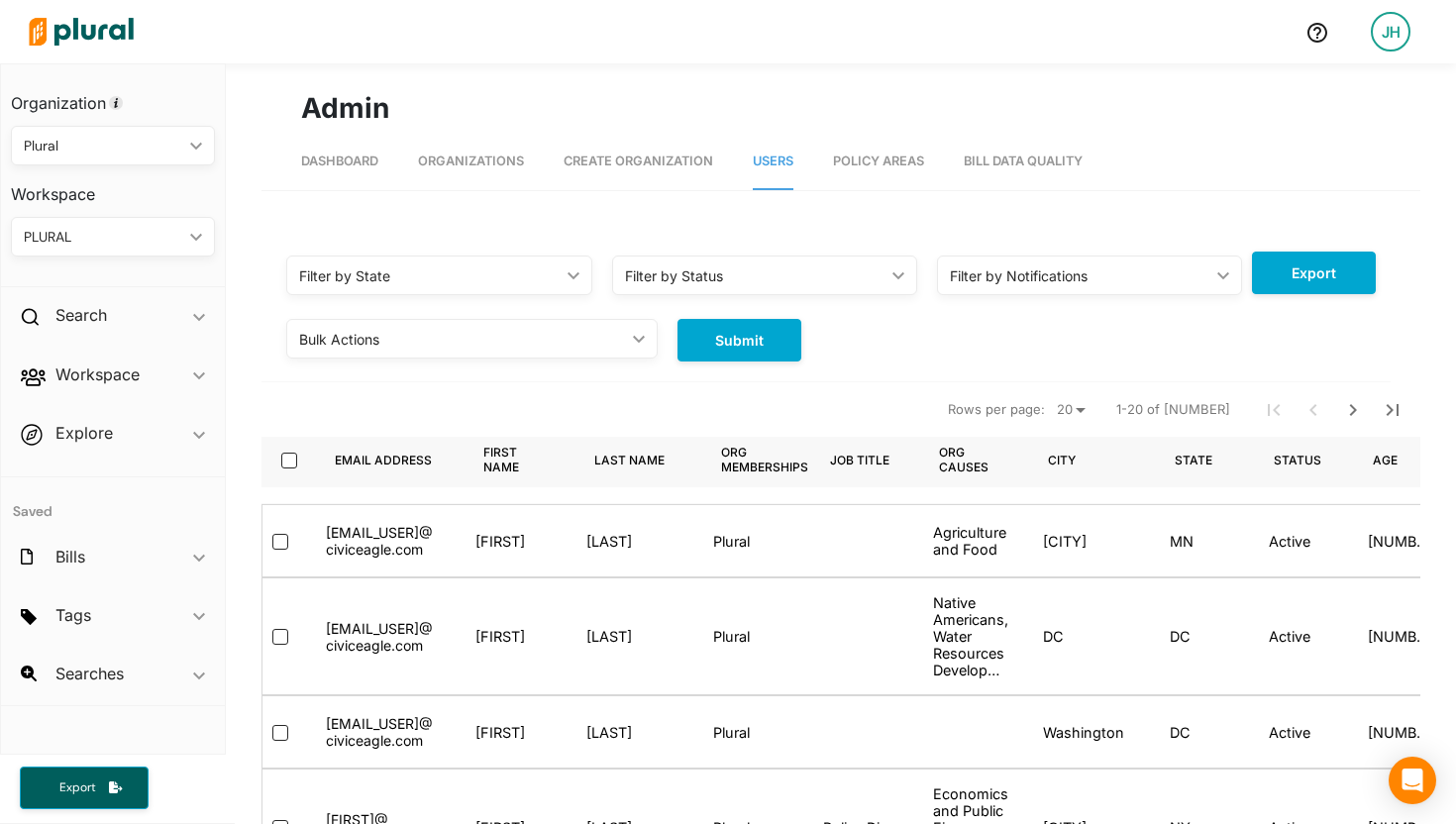 click on "Organizations" at bounding box center [470, 160] 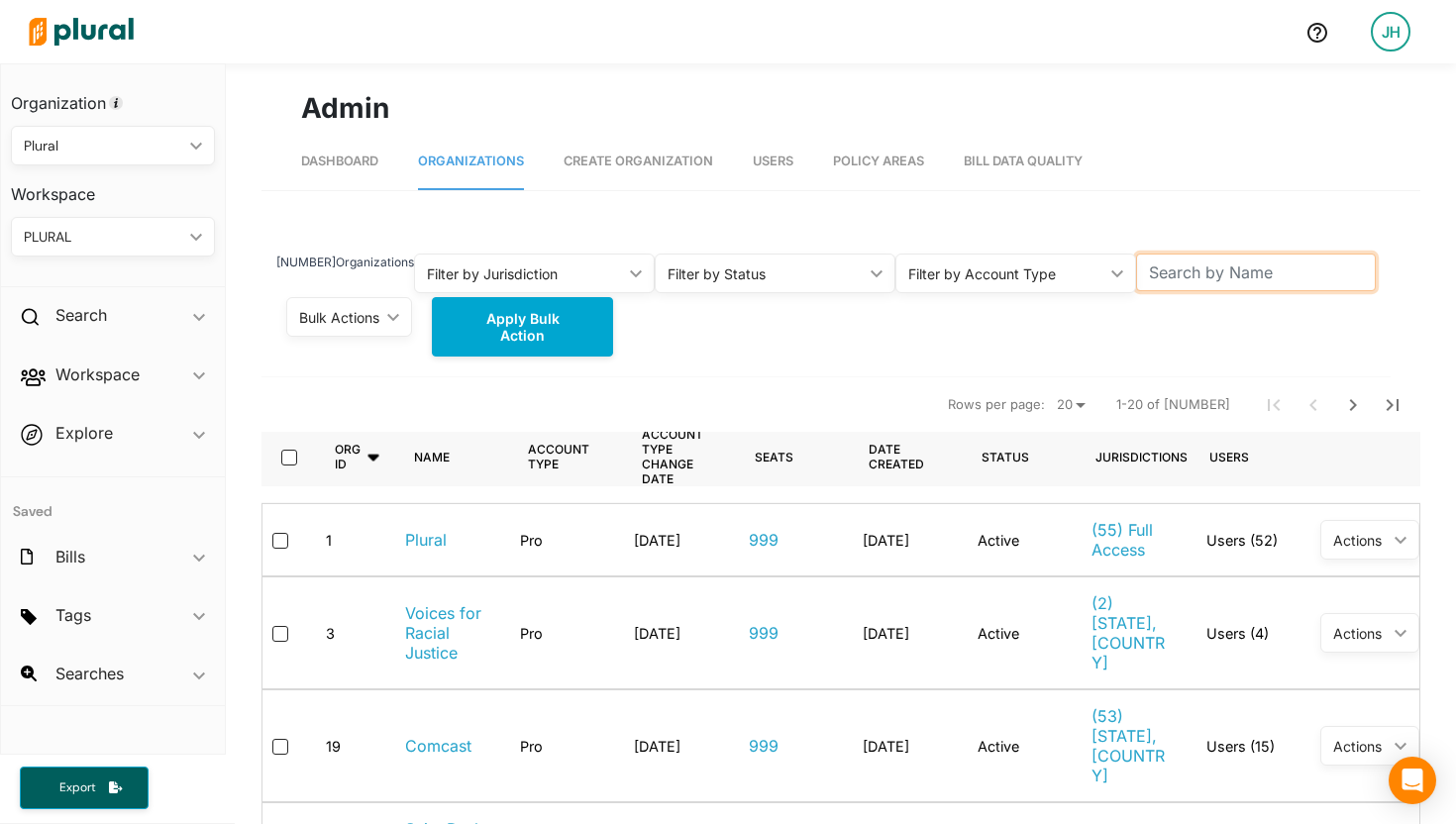 click at bounding box center (1256, 272) 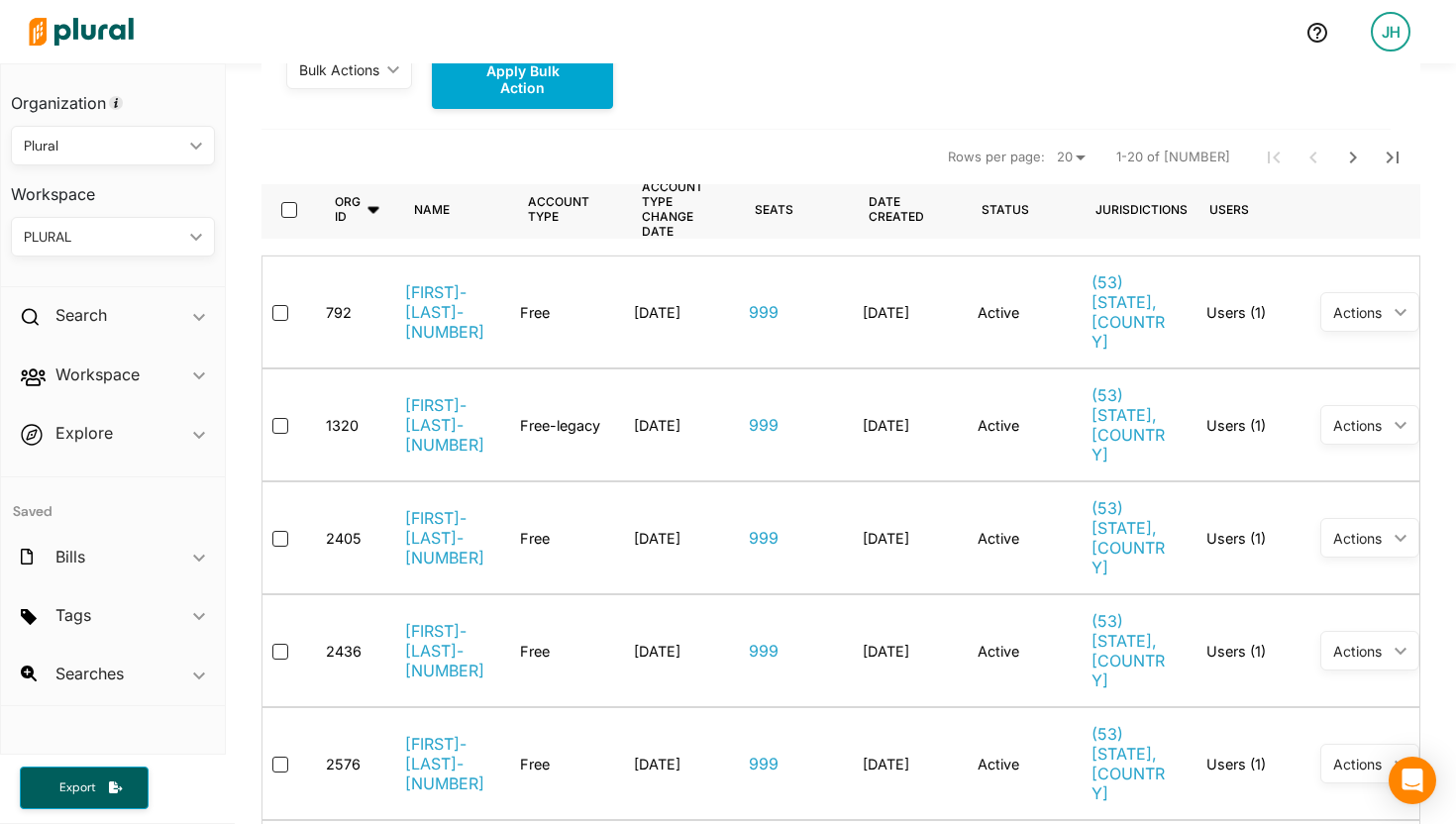 scroll, scrollTop: 288, scrollLeft: 0, axis: vertical 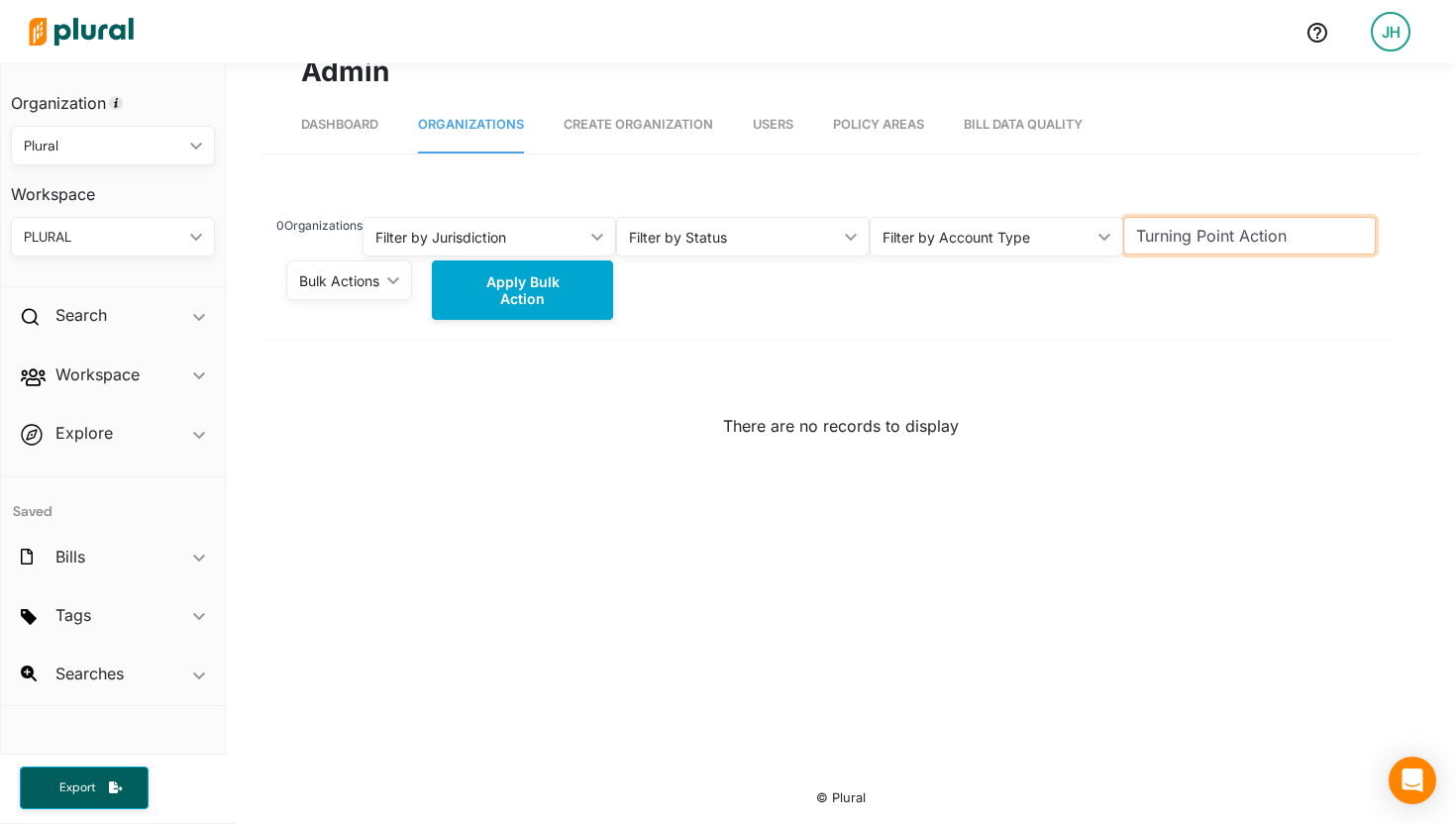 type on "Turning Point Action" 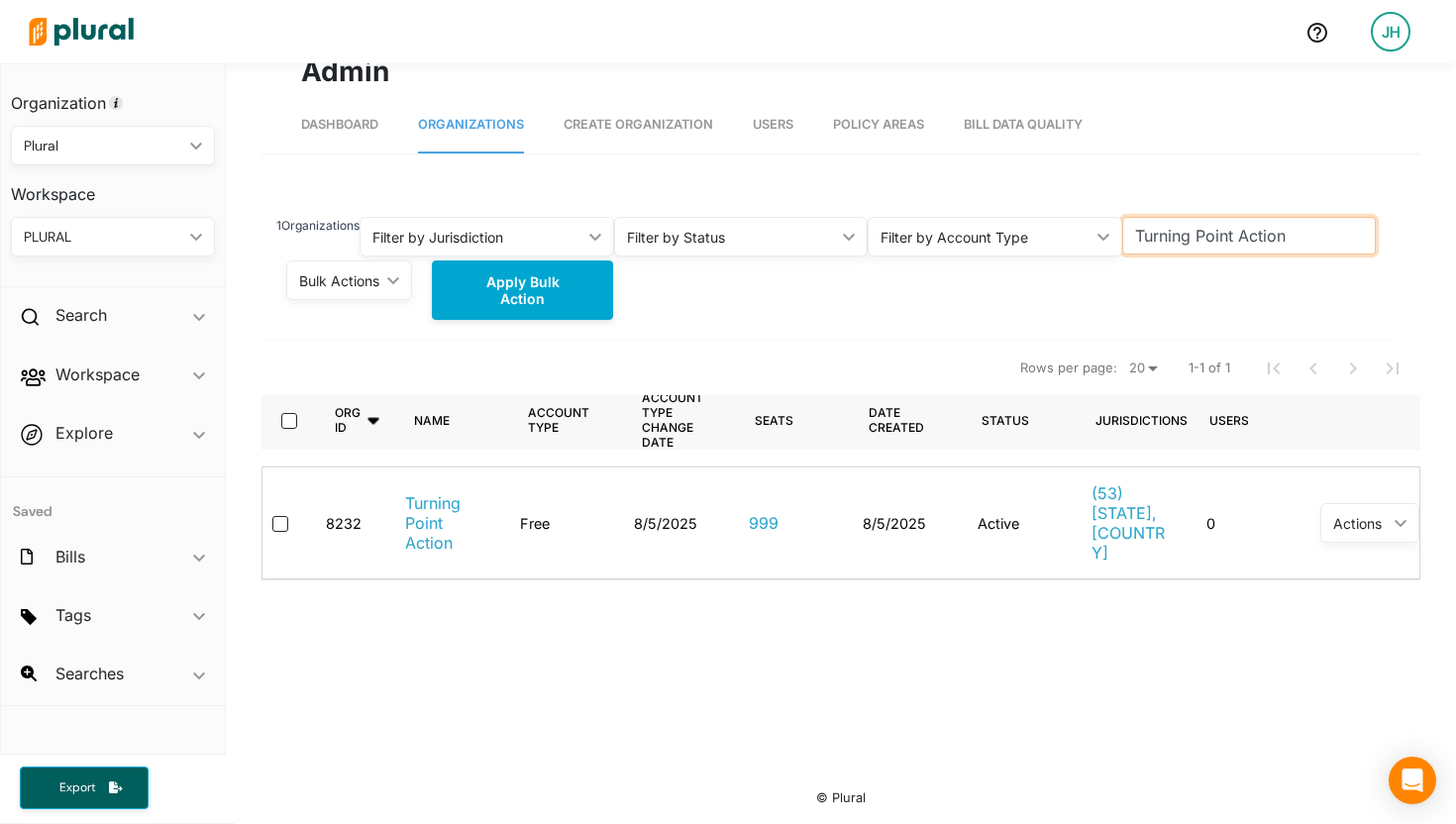 scroll, scrollTop: 283, scrollLeft: 0, axis: vertical 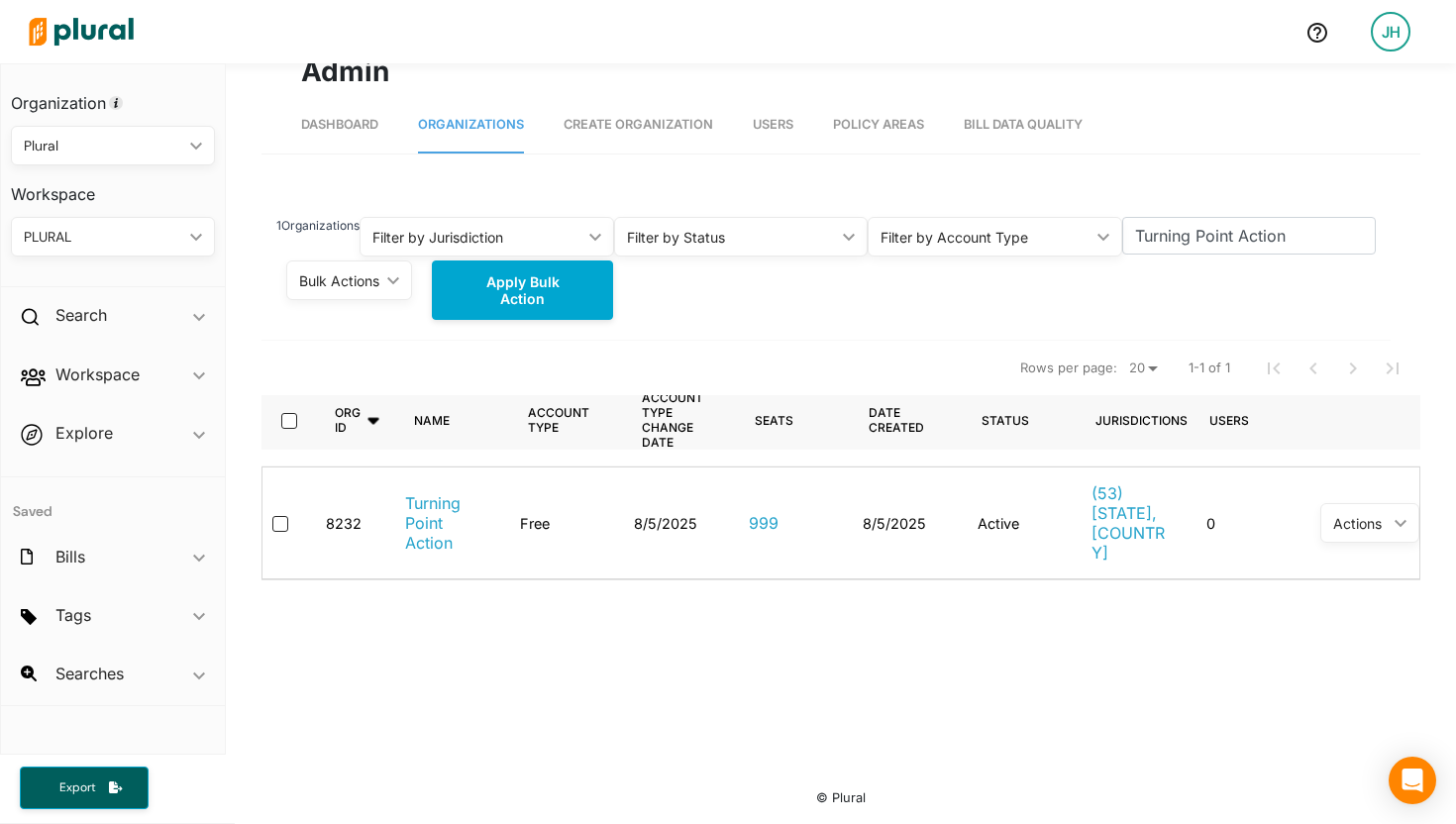 click on "Actions" at bounding box center [1360, 523] 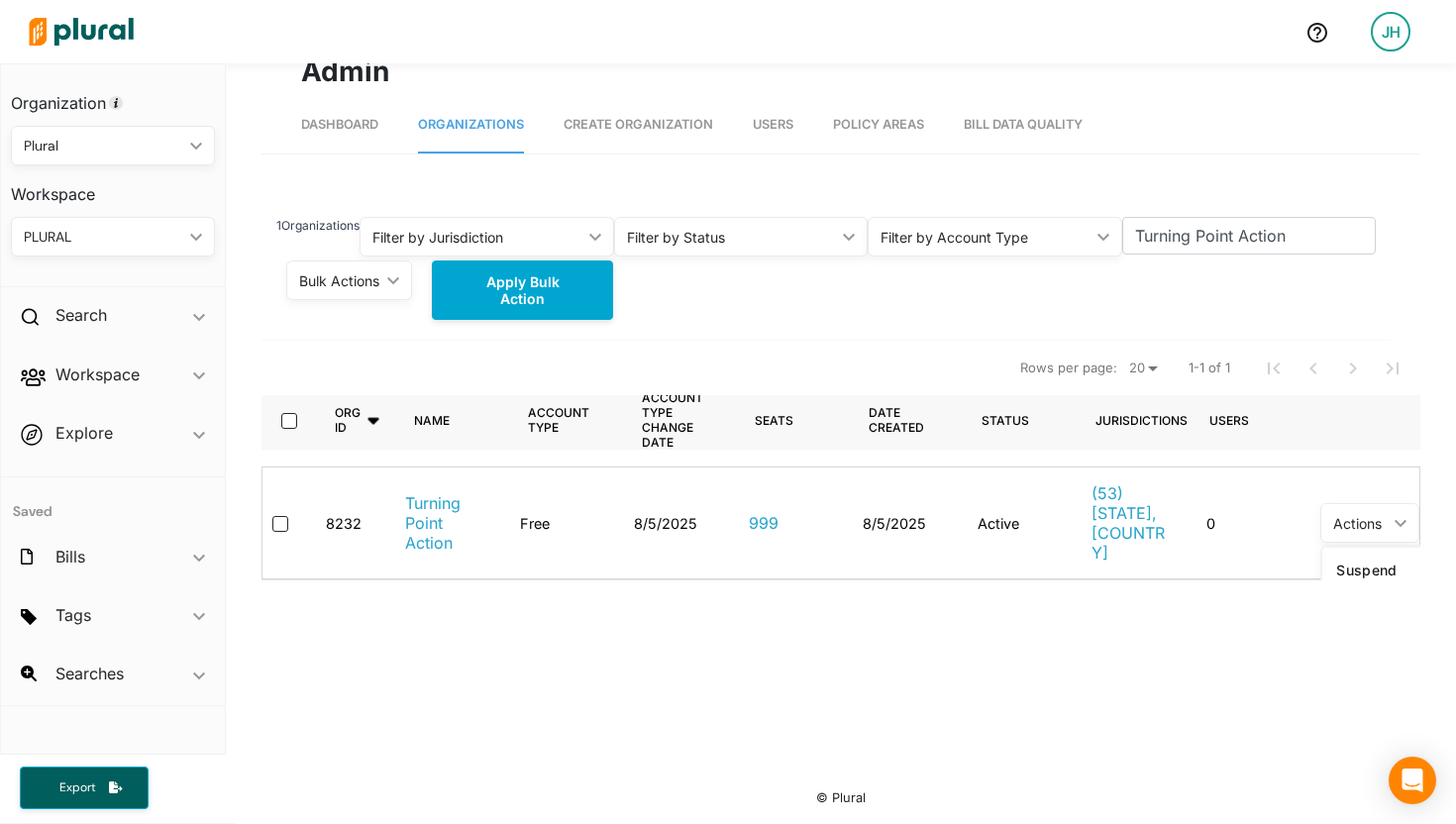 click on "8/5/2025" at bounding box center (904, 523) 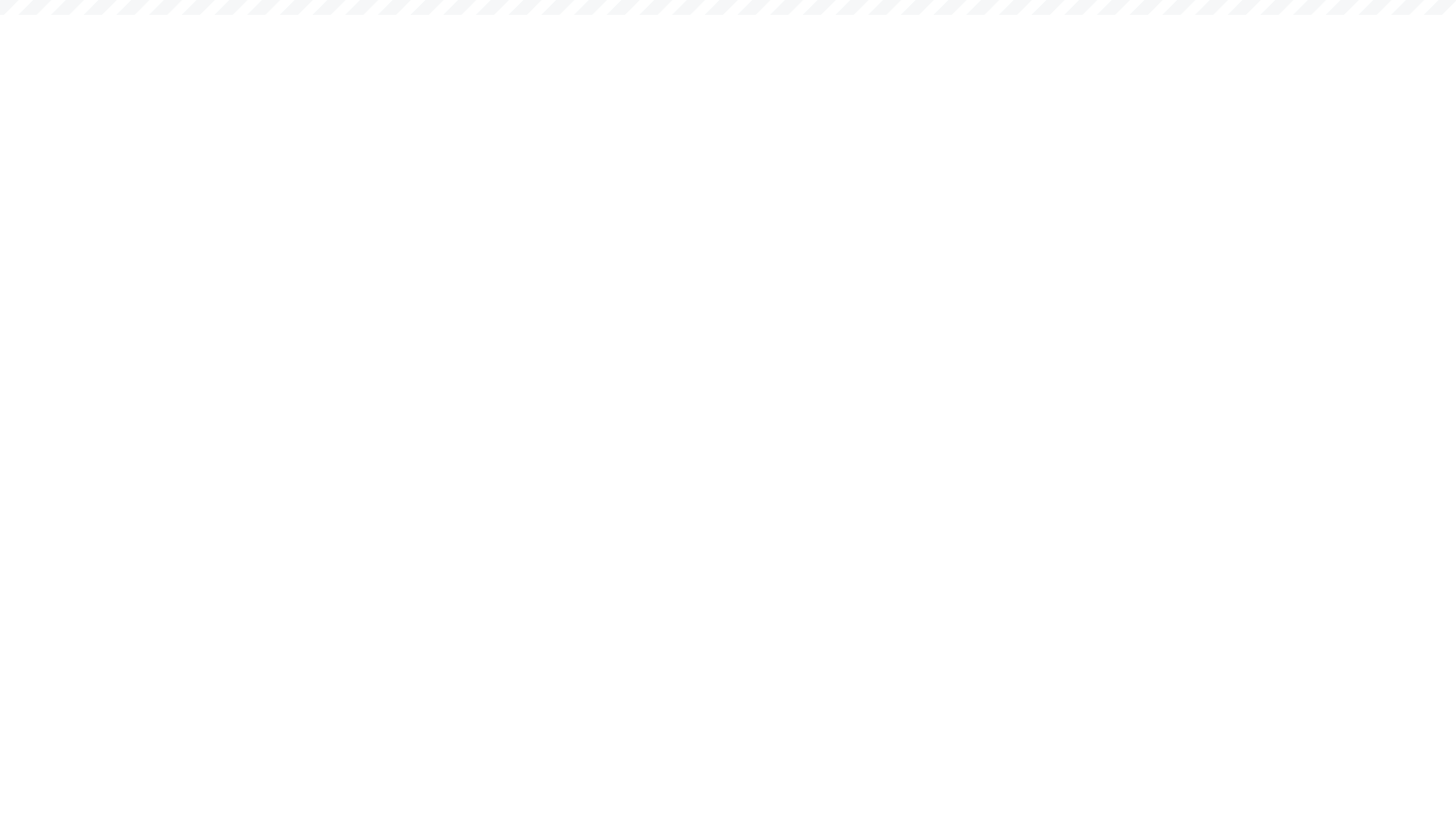 scroll, scrollTop: 0, scrollLeft: 0, axis: both 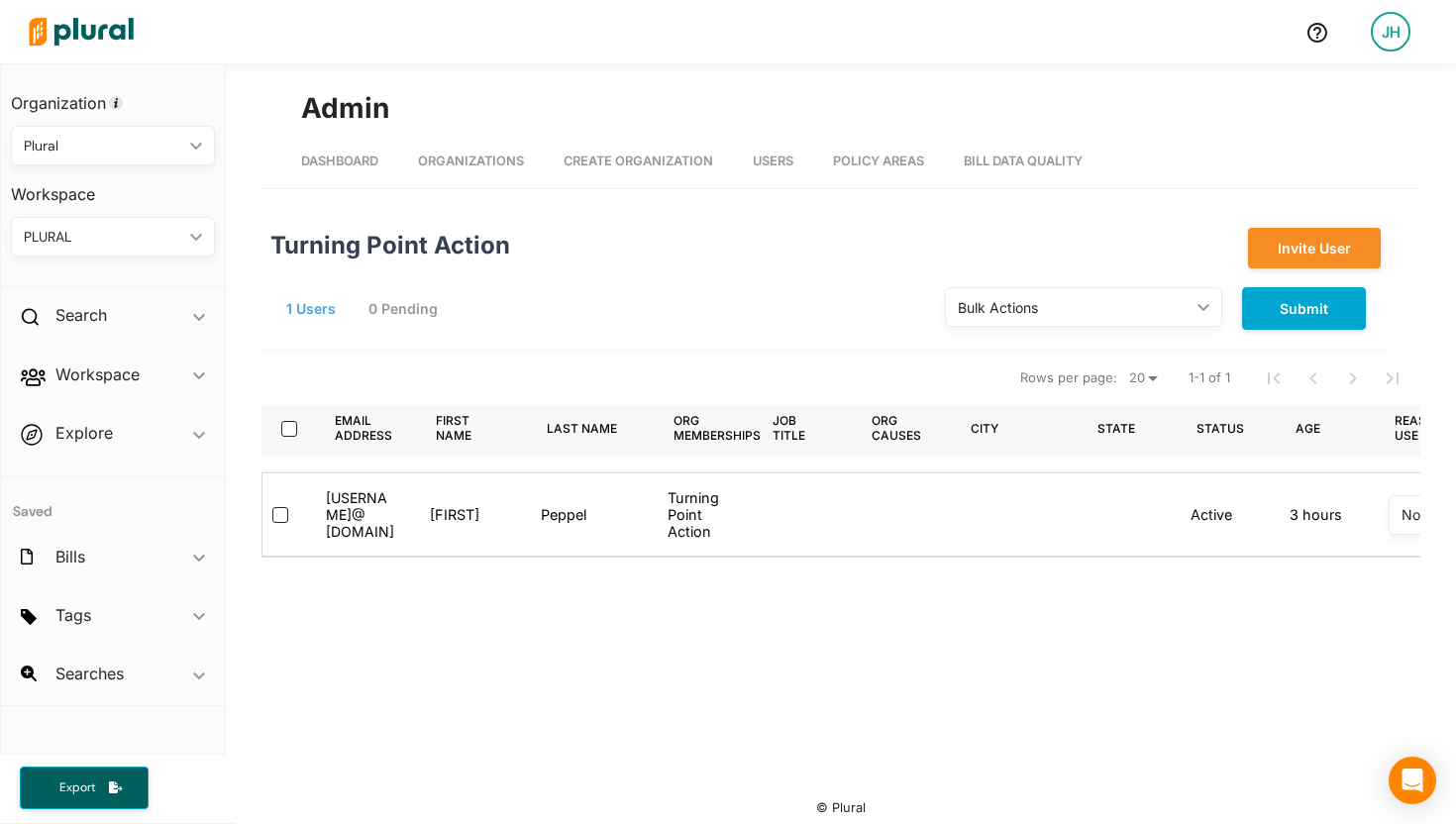 drag, startPoint x: 326, startPoint y: 505, endPoint x: 348, endPoint y: 549, distance: 49.193496 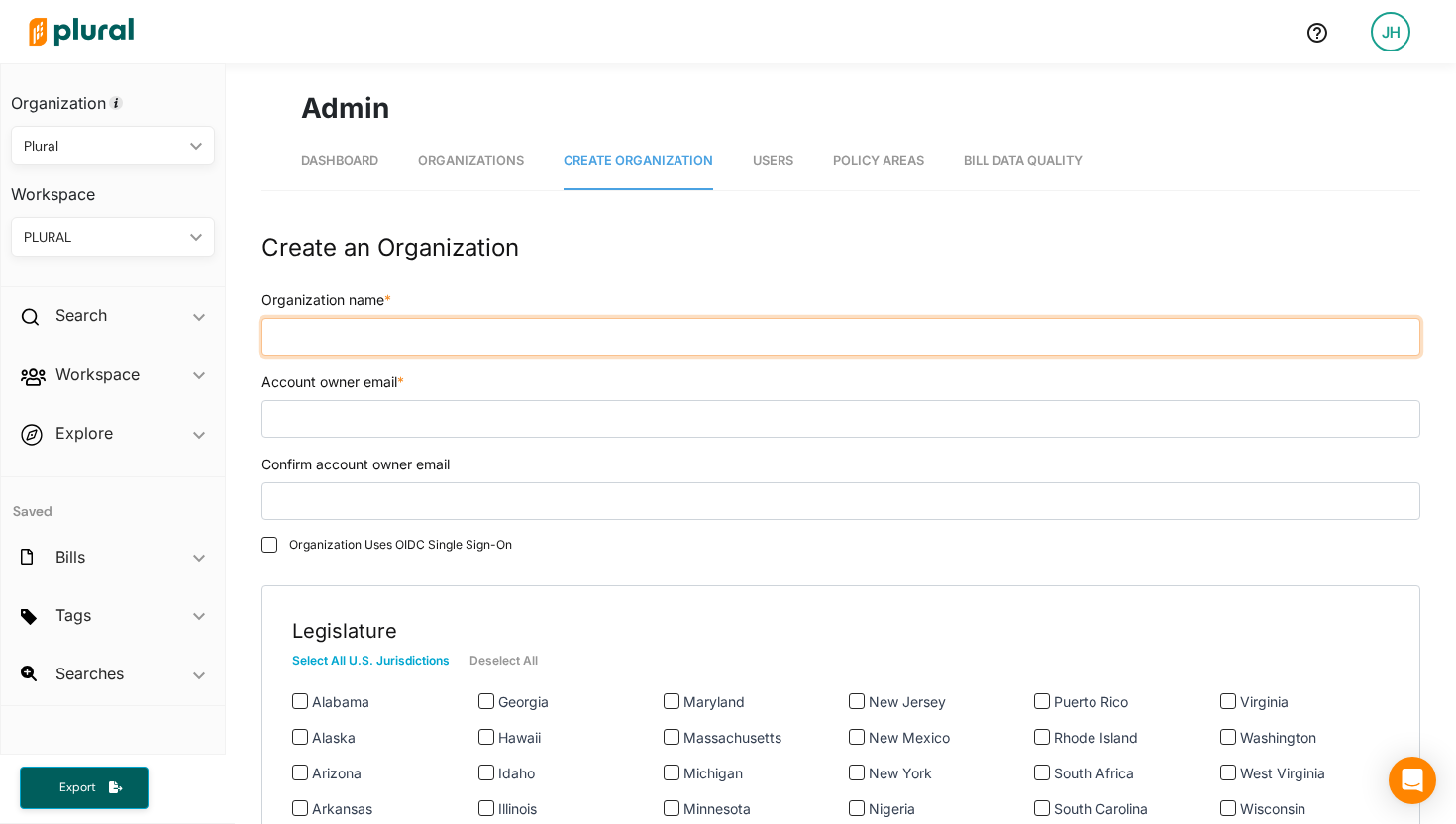 click on "Organization name *" at bounding box center (841, 337) 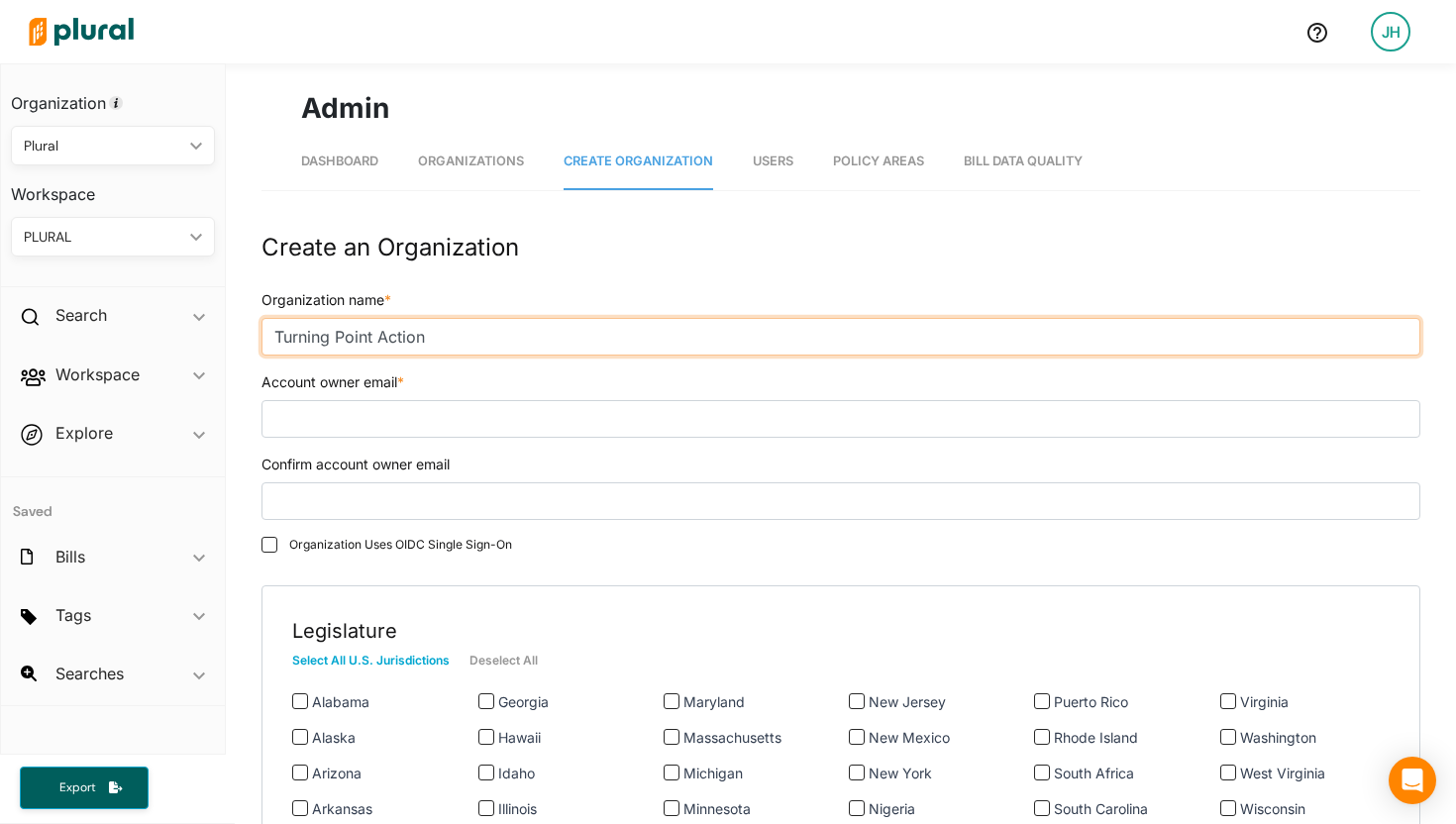 type on "Turning Point Action" 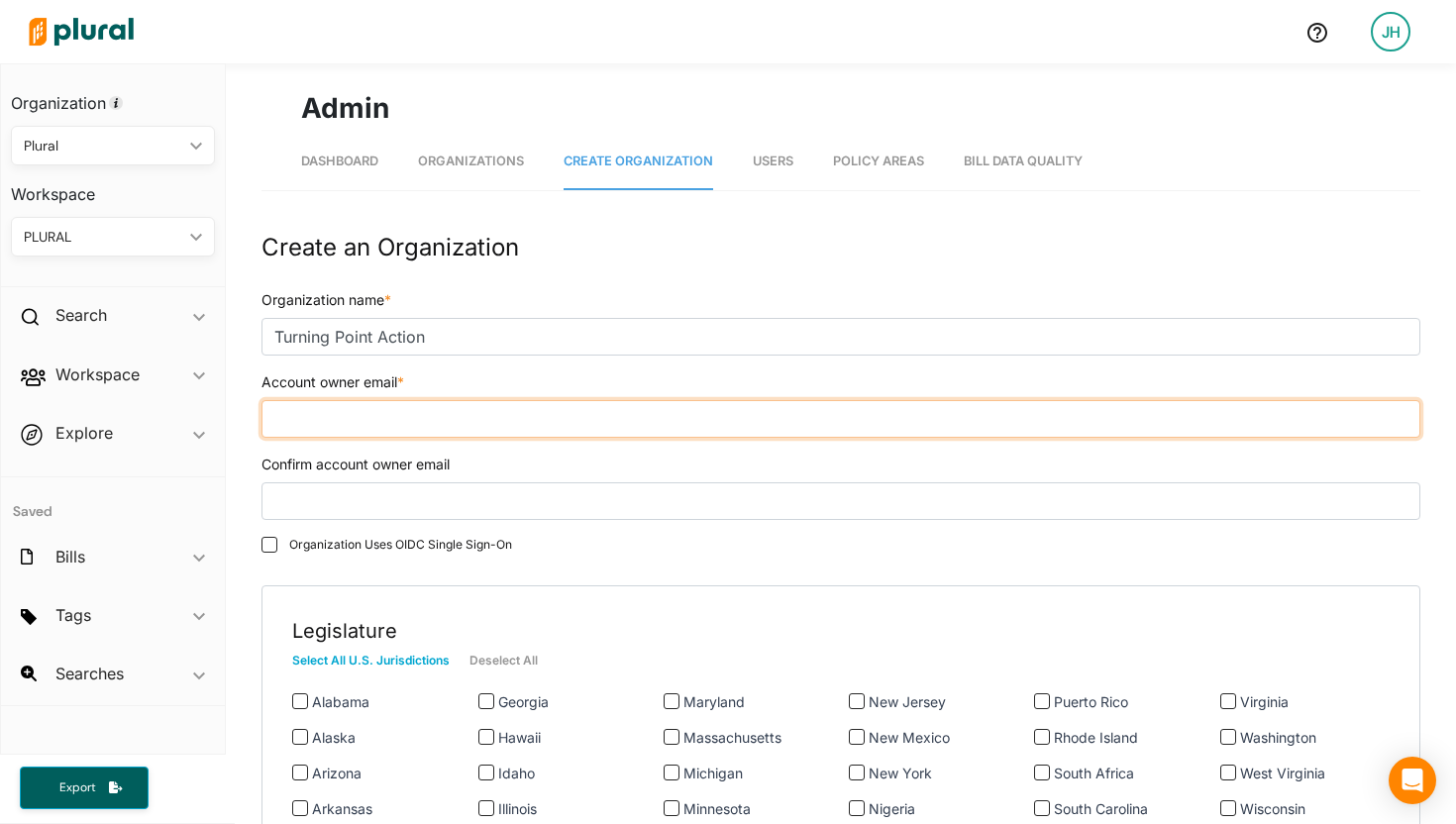 click on "Account owner email *" at bounding box center [841, 419] 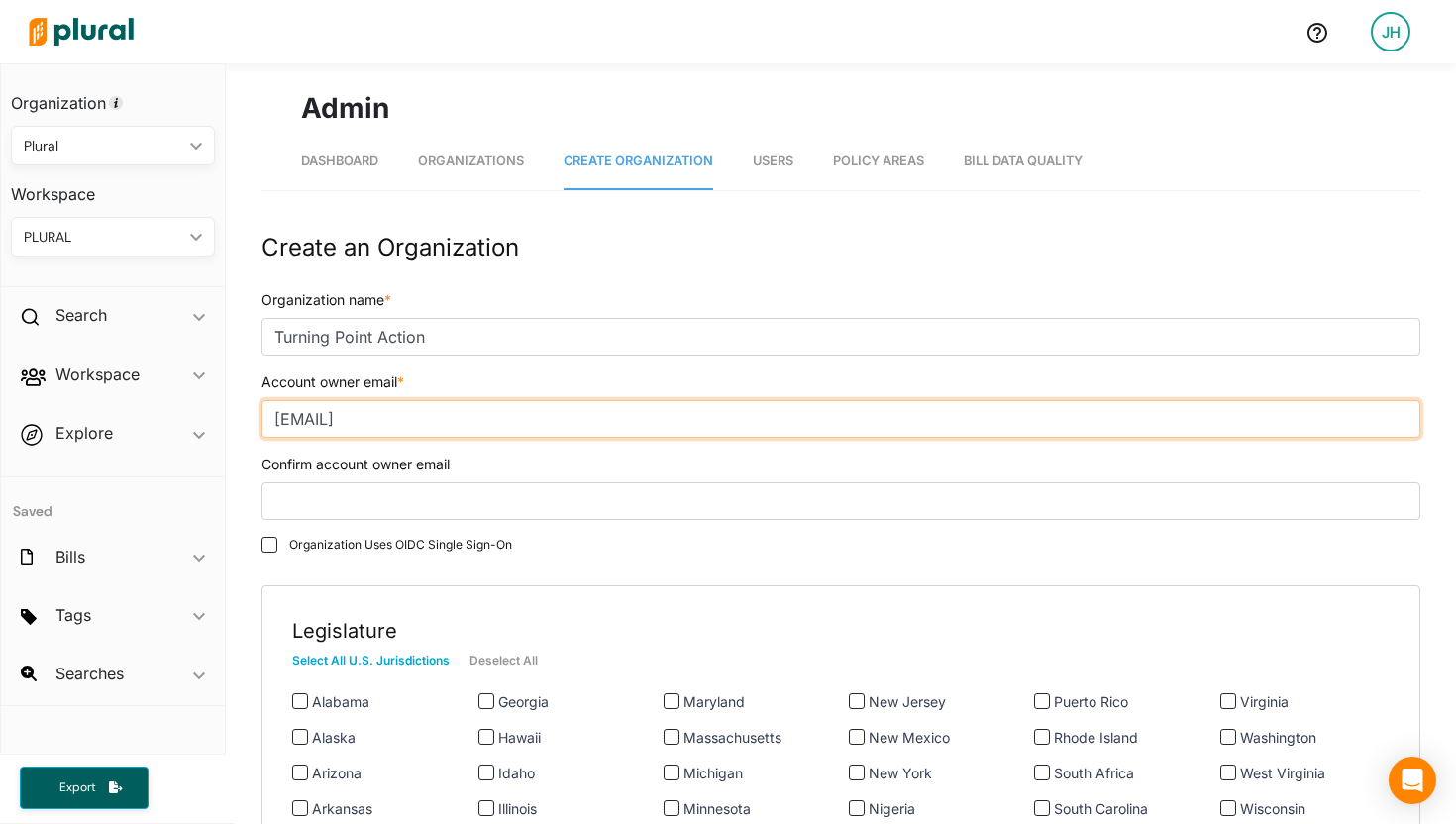 type on "scorecard@tpaction.com" 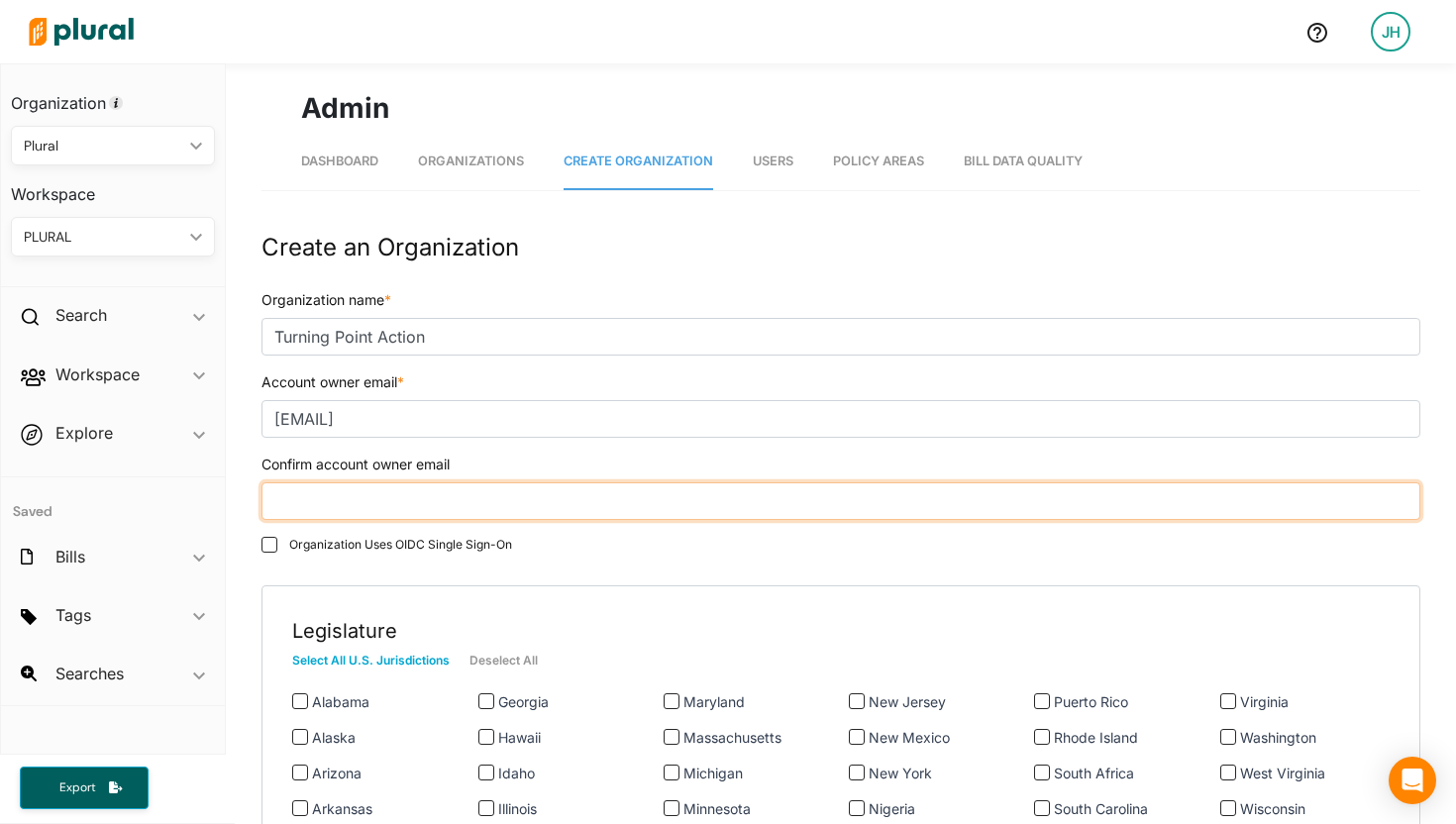 click on "Confirm account owner email" at bounding box center [841, 501] 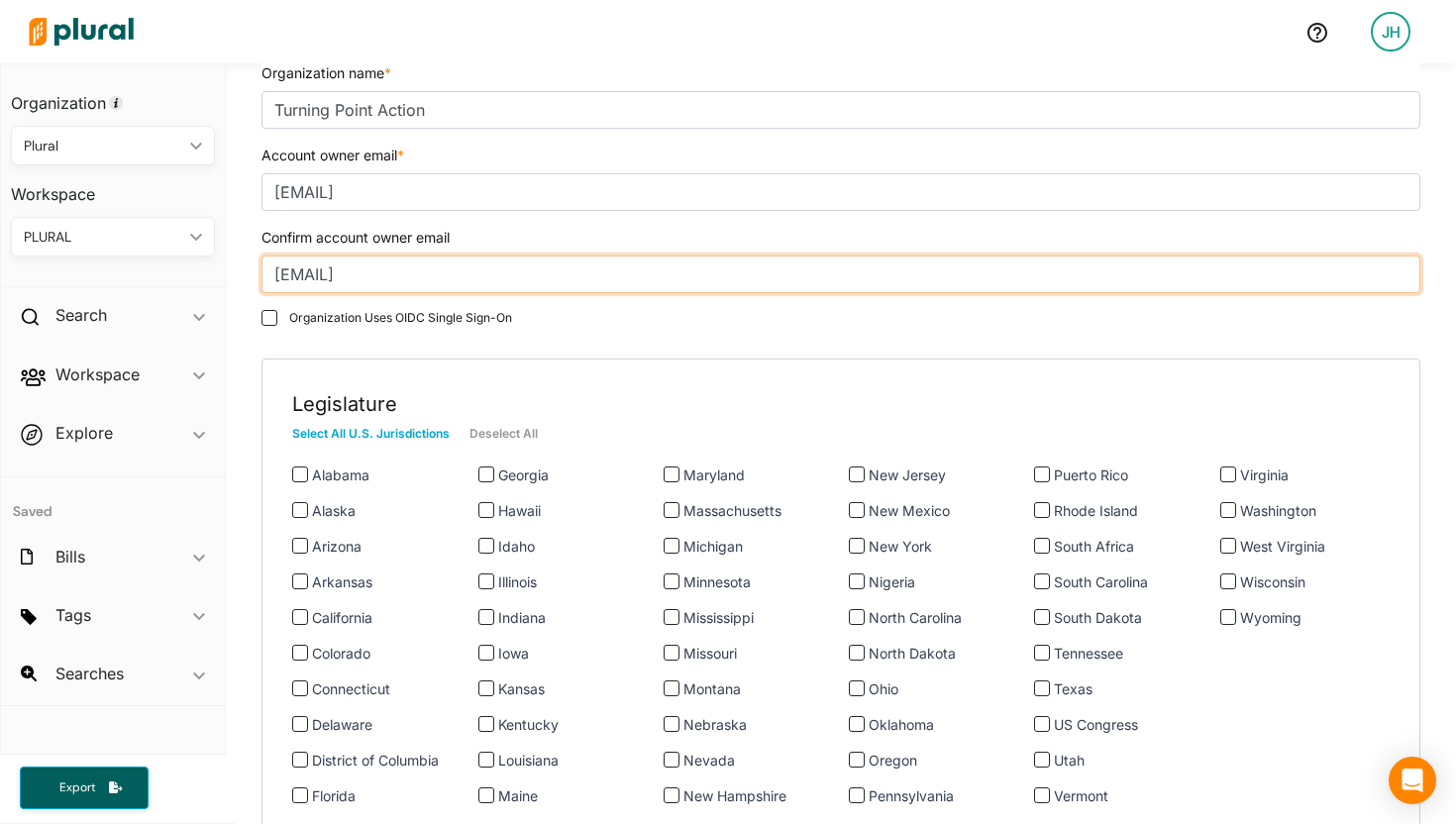 scroll, scrollTop: 236, scrollLeft: 0, axis: vertical 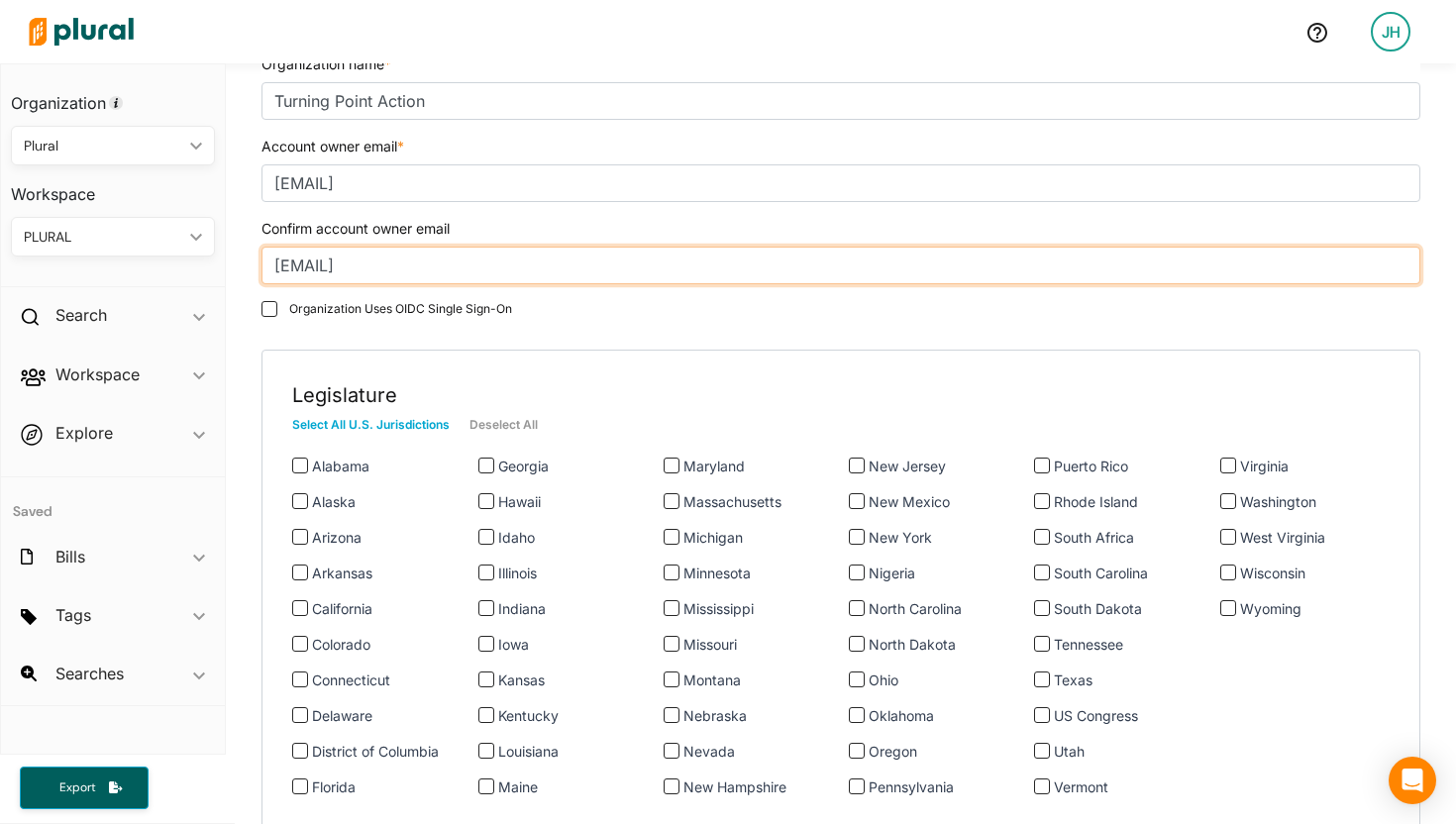 type on "scorecard@tpaction.com" 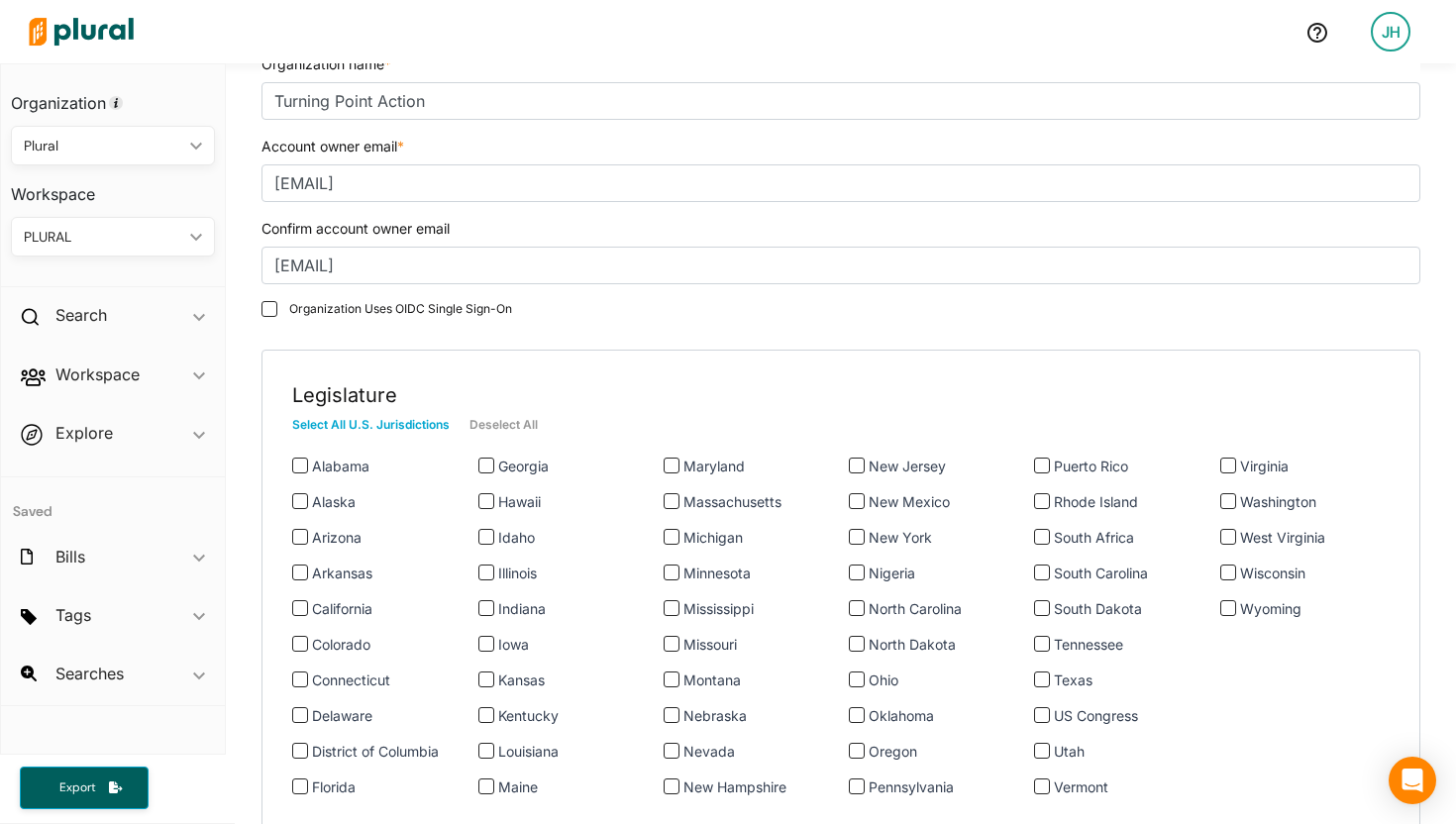 click on "Select All U.S. Jurisdictions" at bounding box center (380, 425) 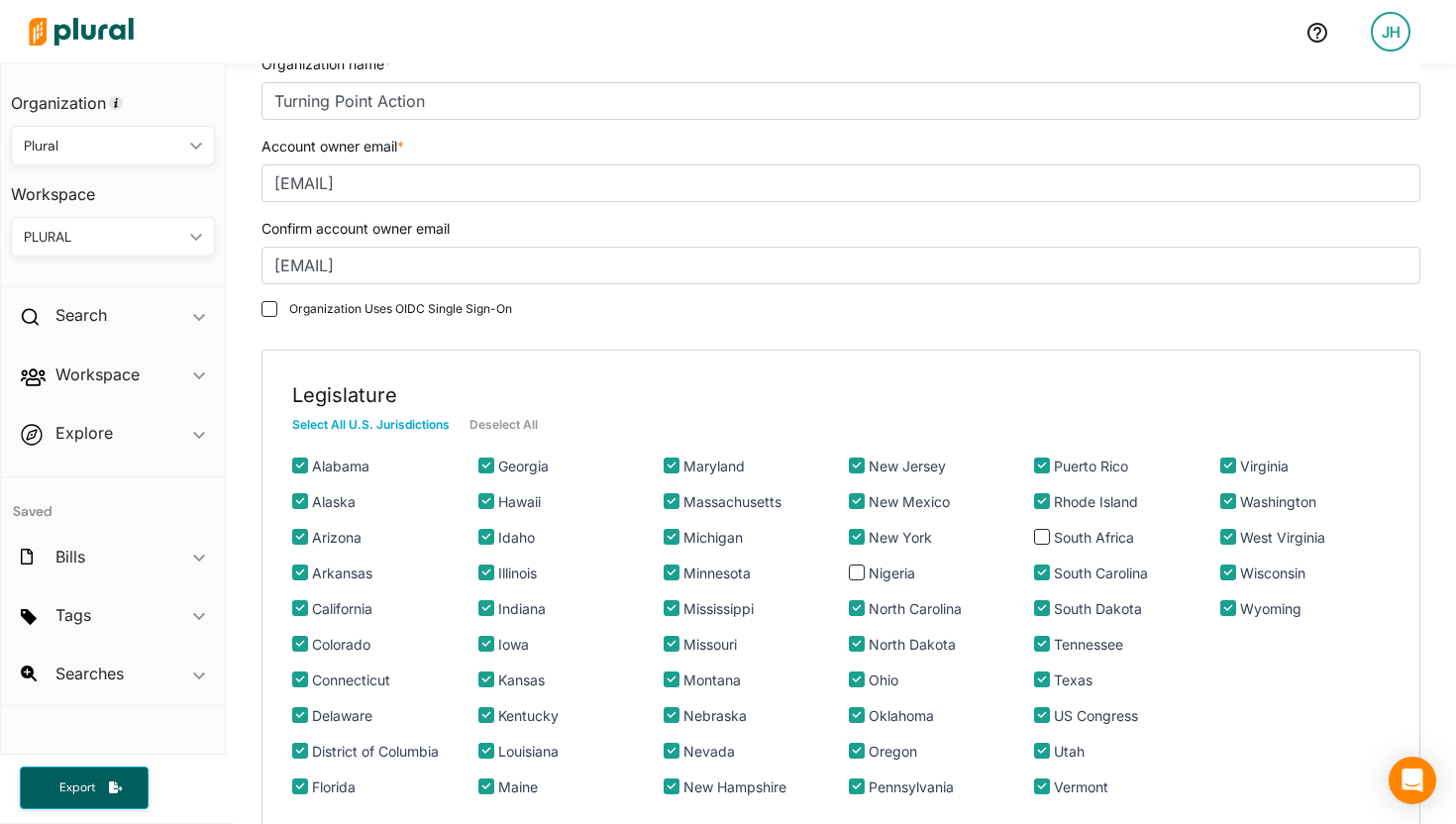 checkbox on "true" 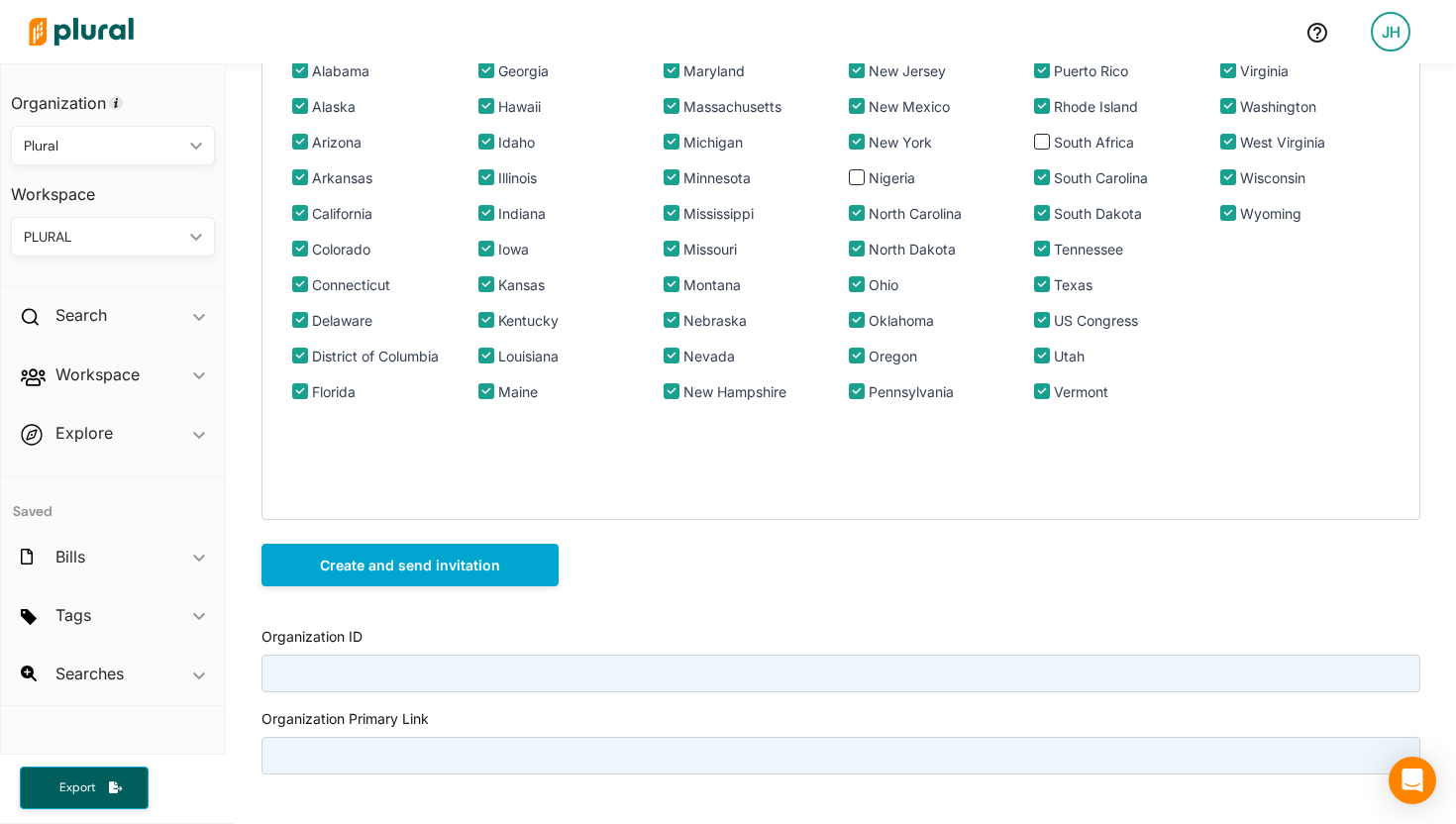 scroll, scrollTop: 665, scrollLeft: 0, axis: vertical 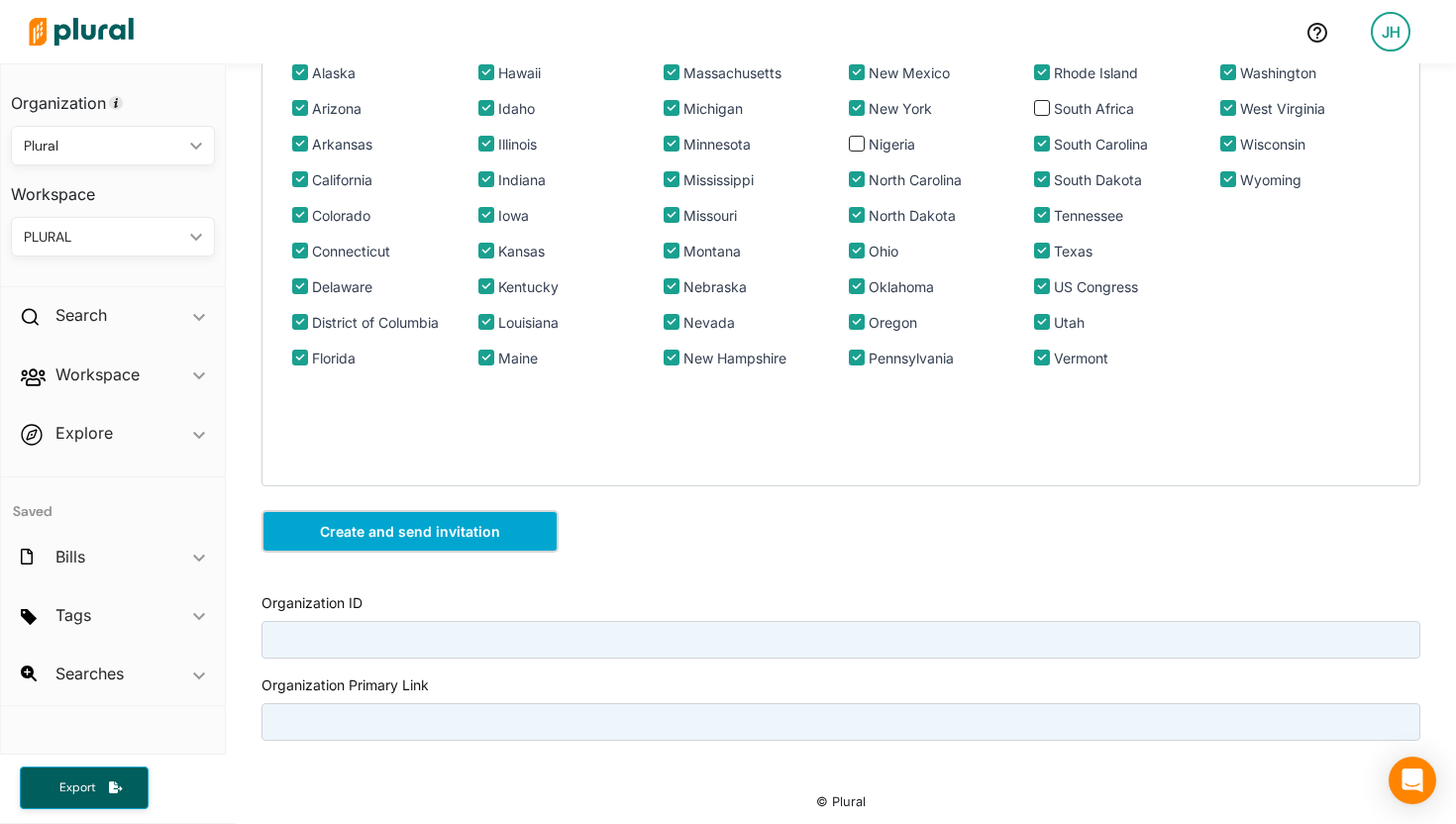 click on "Create and send invitation" at bounding box center (410, 531) 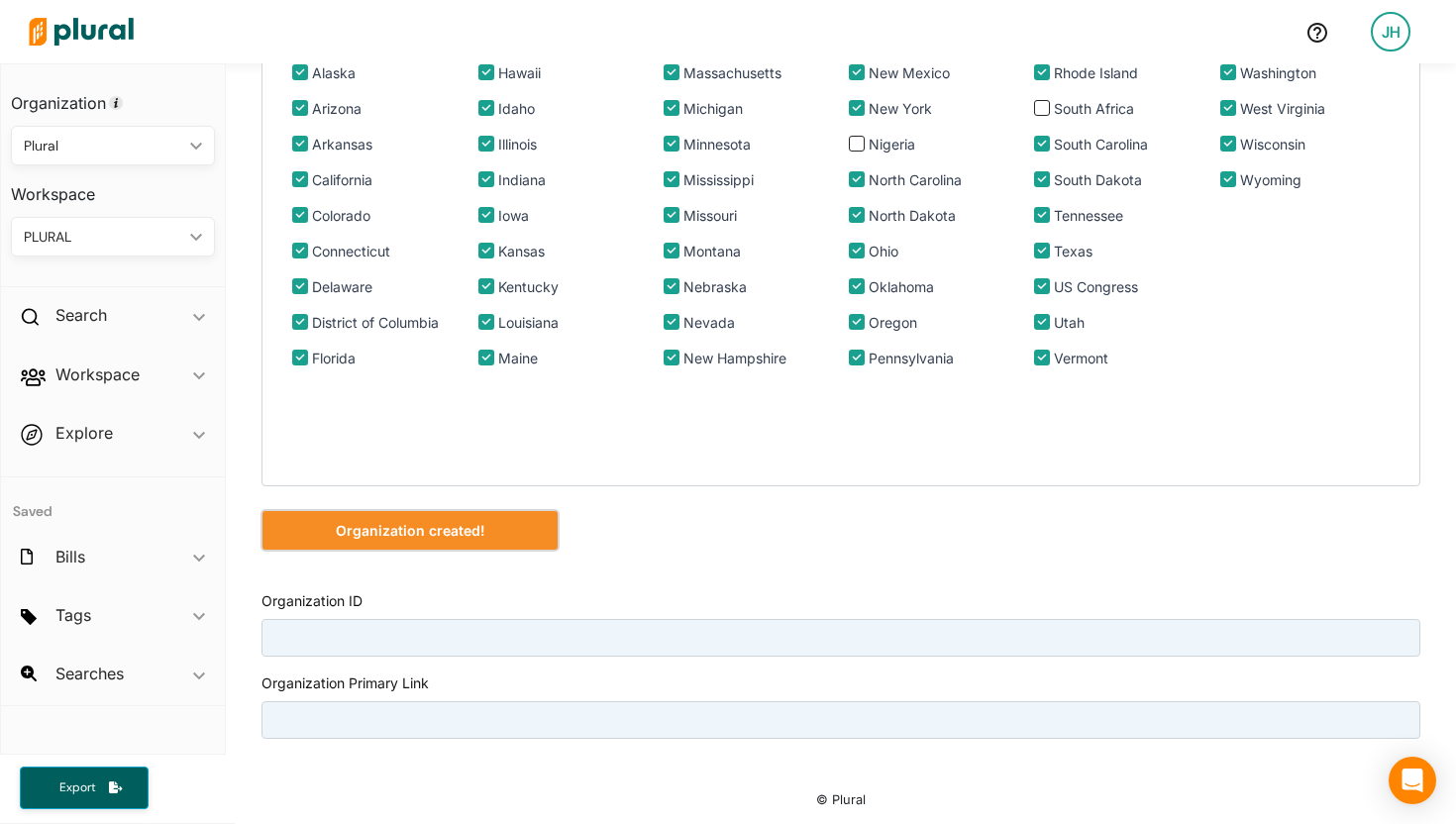 type on "8233" 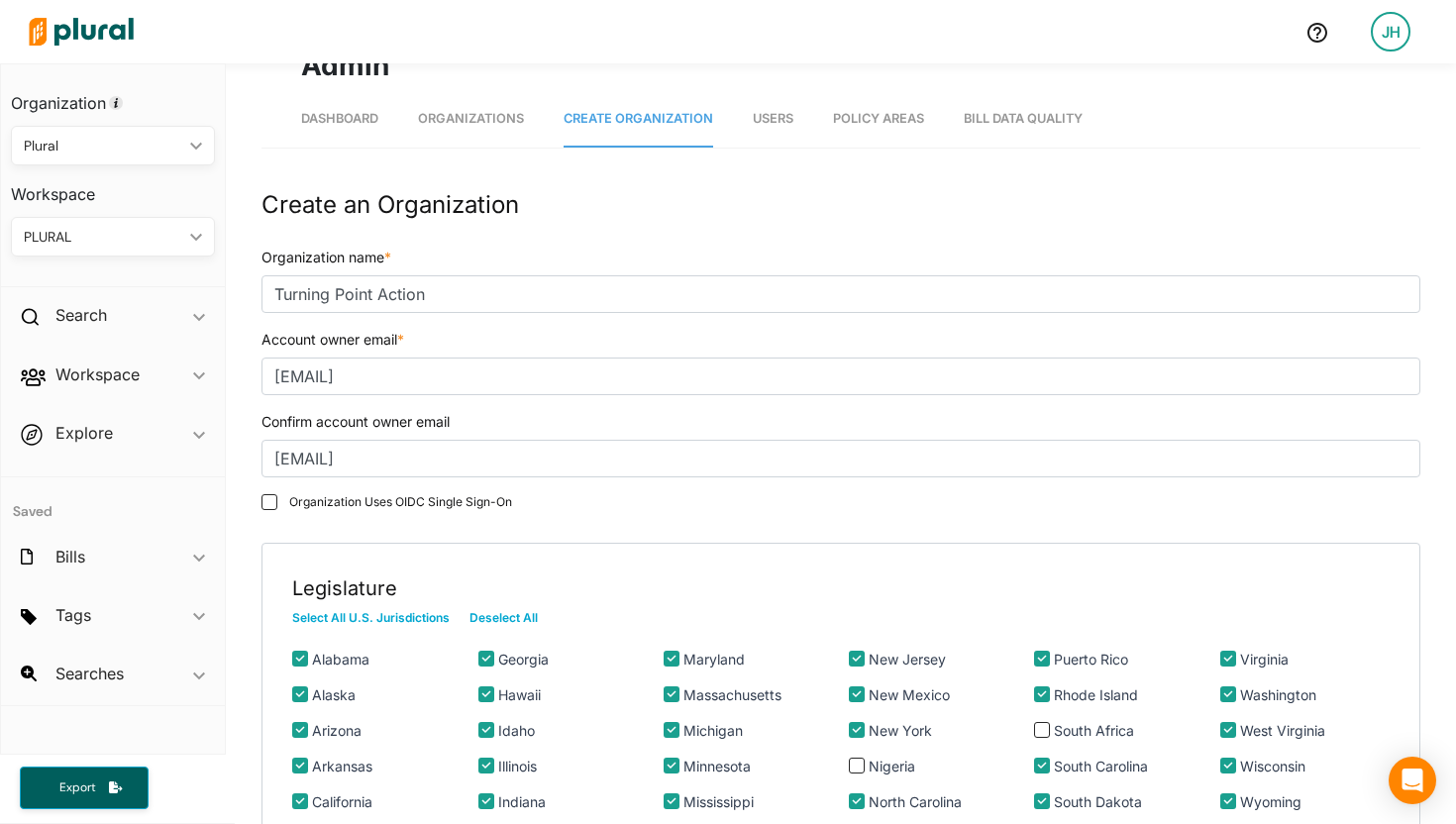 scroll, scrollTop: 0, scrollLeft: 0, axis: both 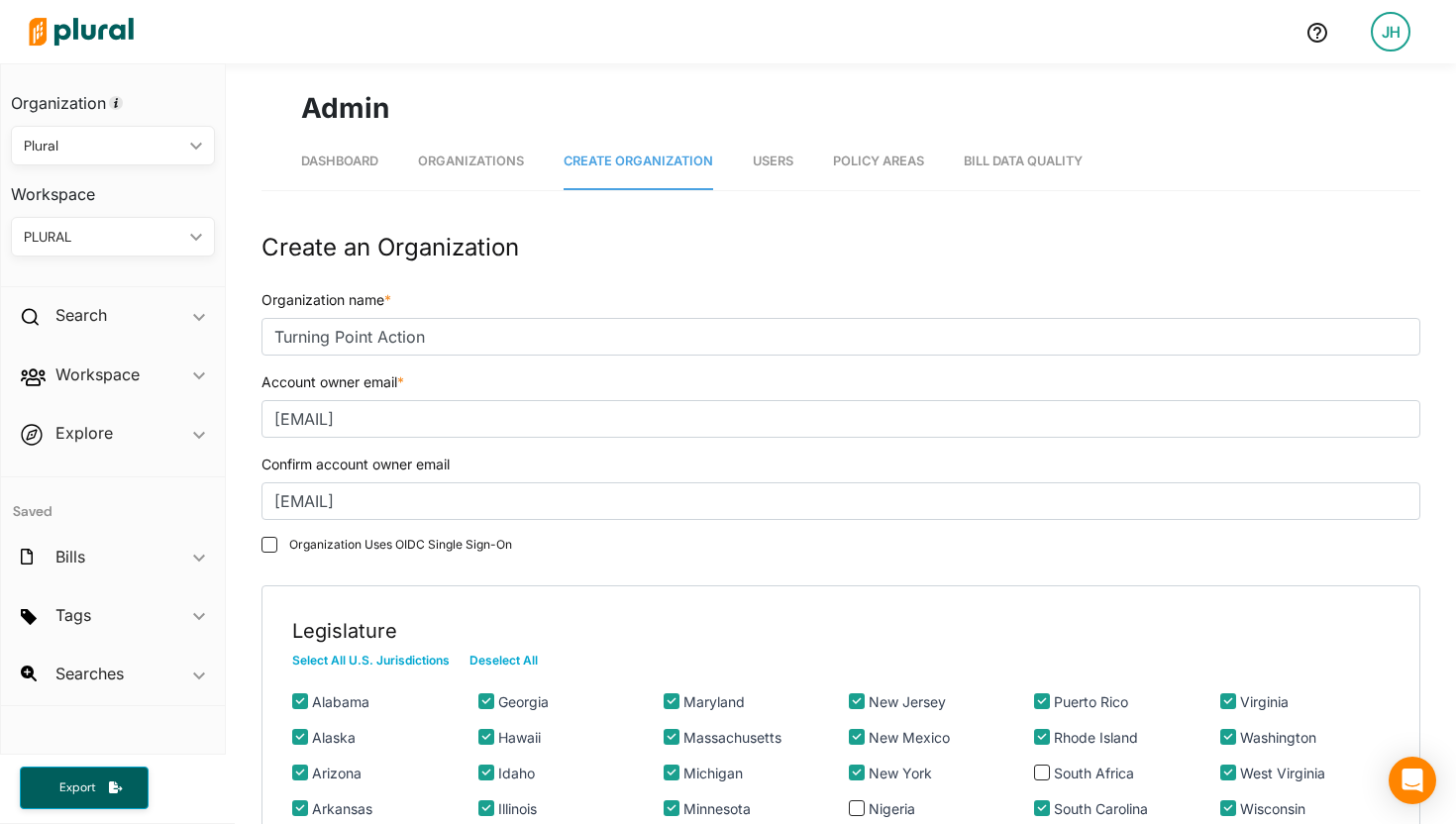 click on "Organizations" at bounding box center (470, 160) 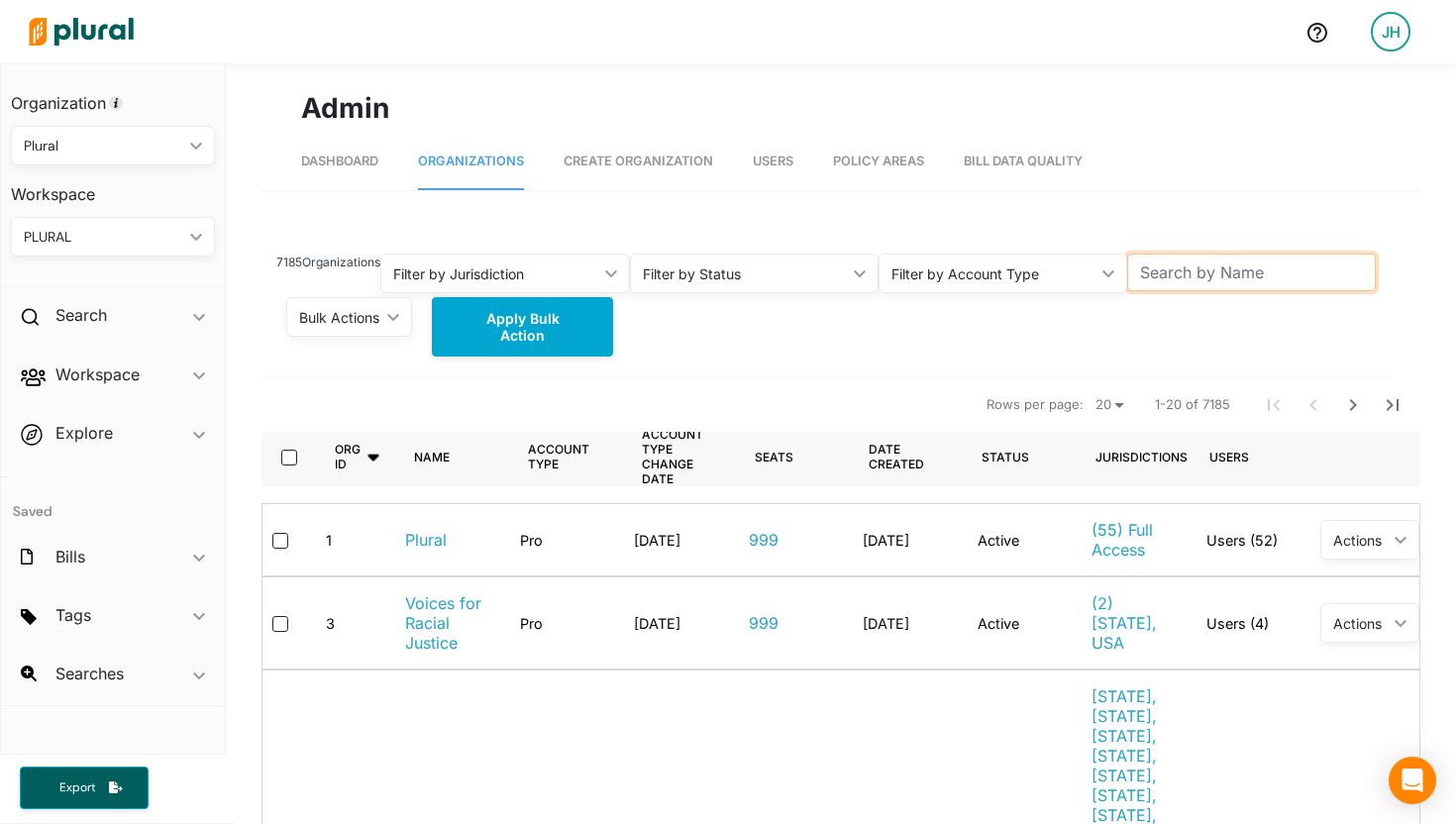 click at bounding box center [1251, 272] 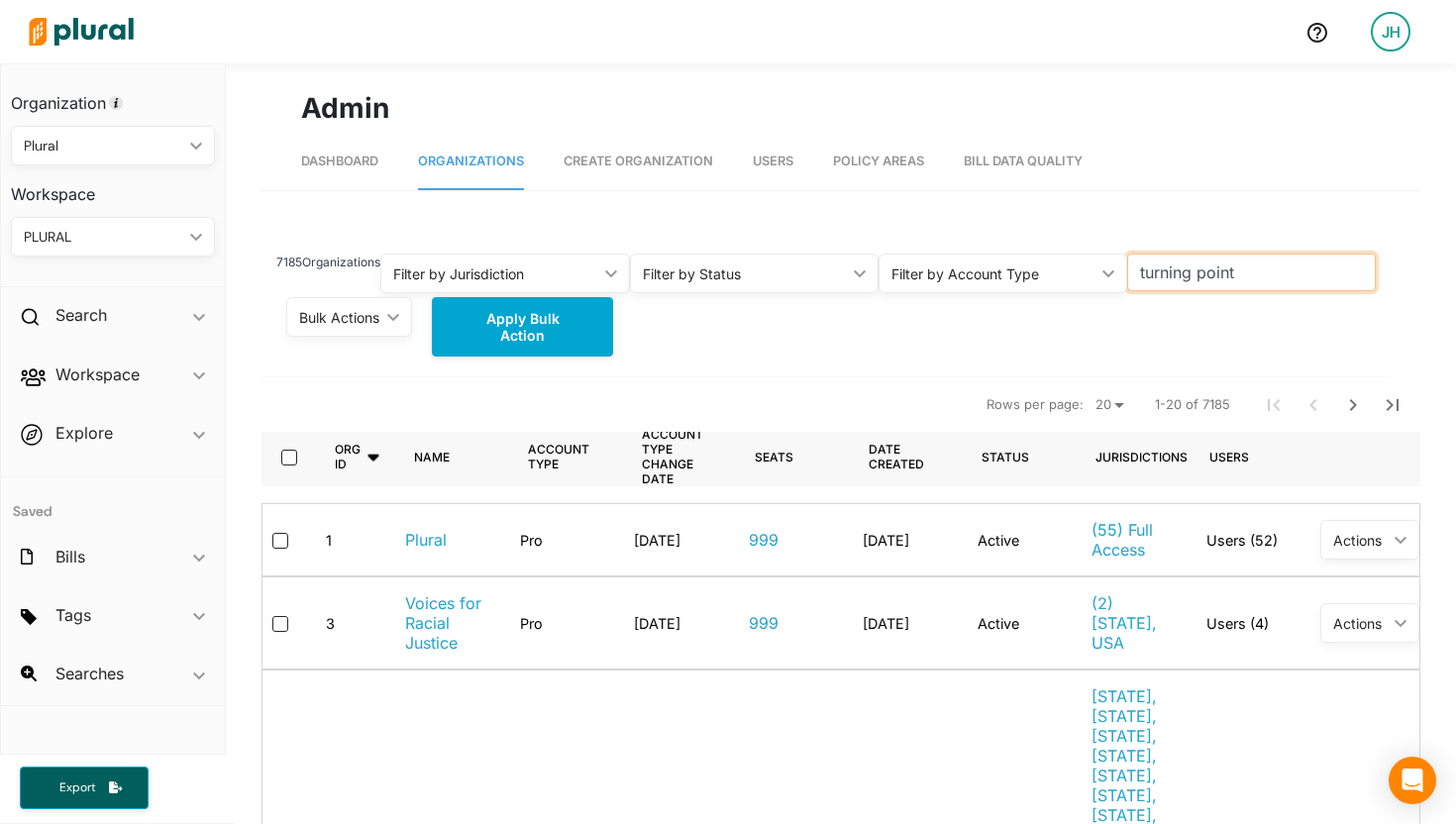 type on "turning point" 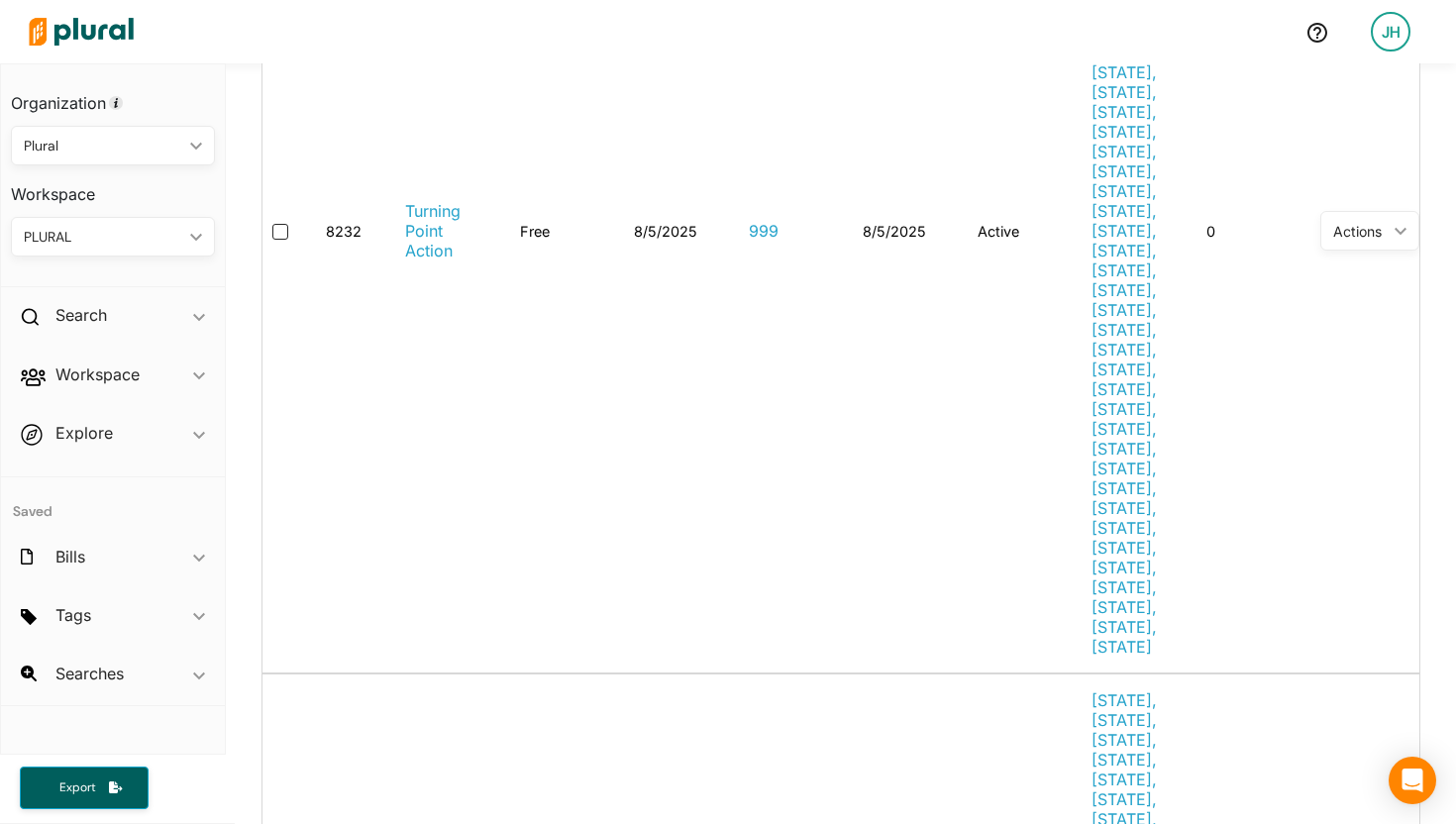 scroll, scrollTop: 745, scrollLeft: 0, axis: vertical 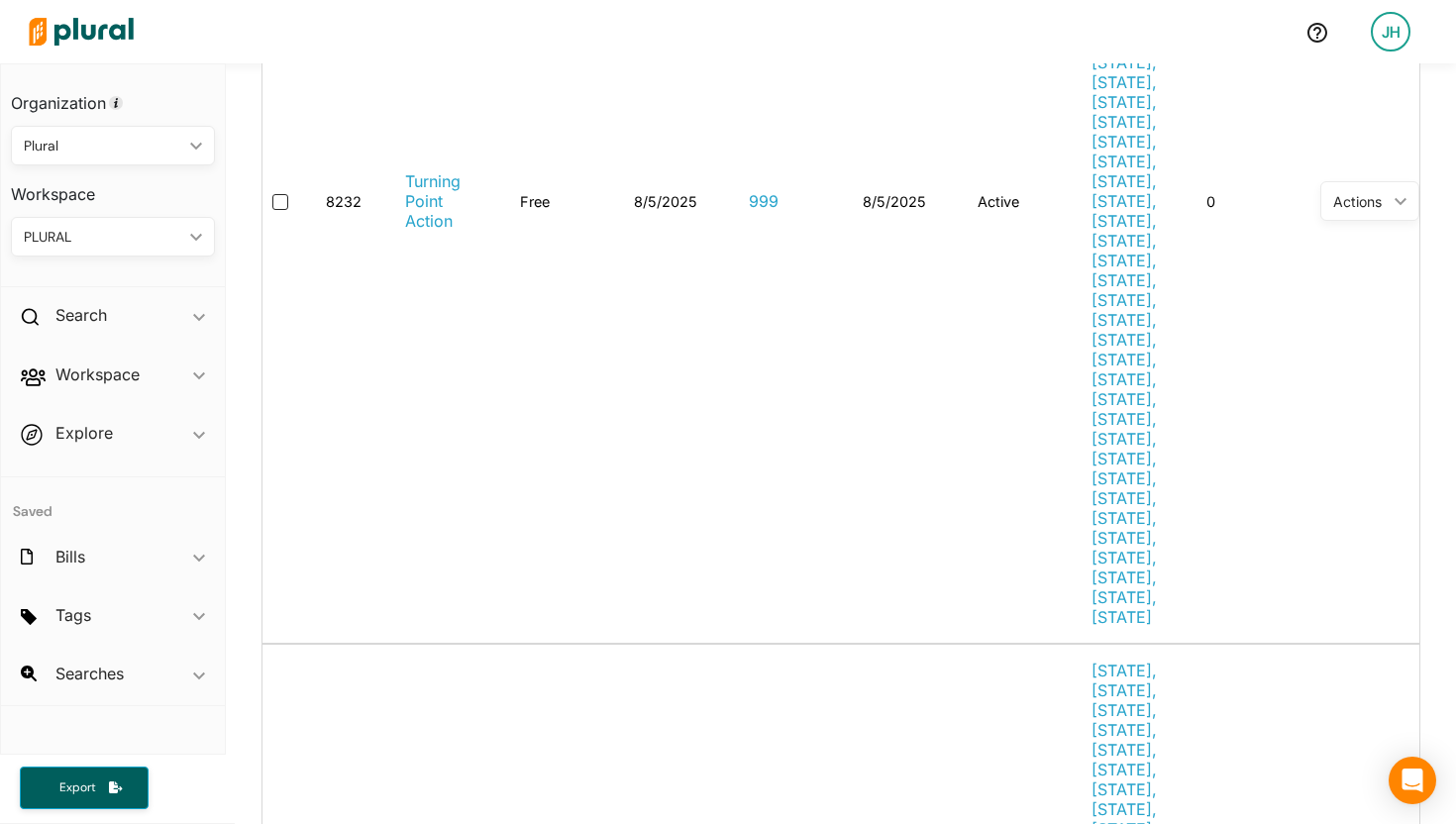 click on "Actions ic_keyboard_arrow_down" at bounding box center [1370, 1086] 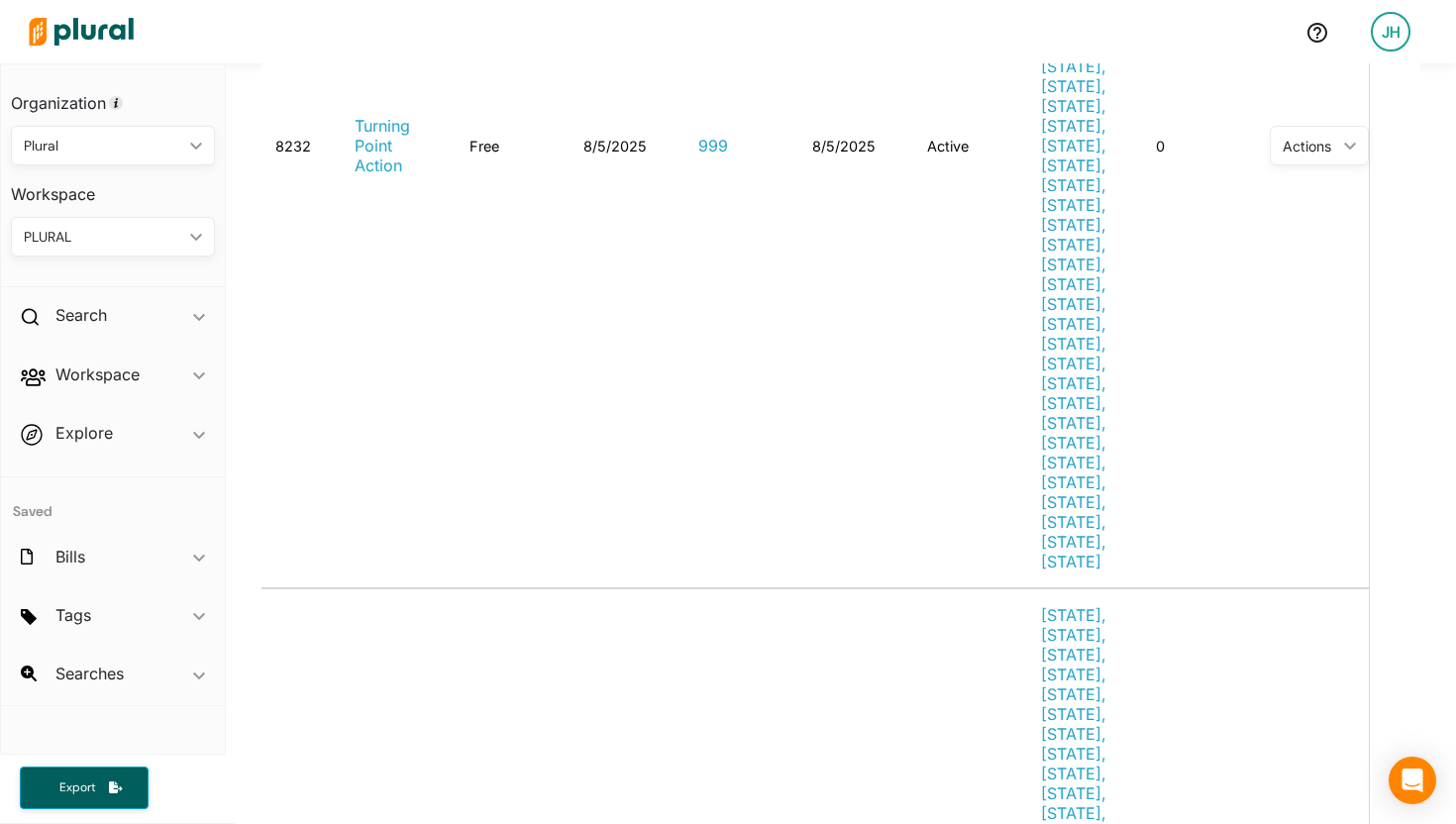 scroll, scrollTop: 0, scrollLeft: 79, axis: horizontal 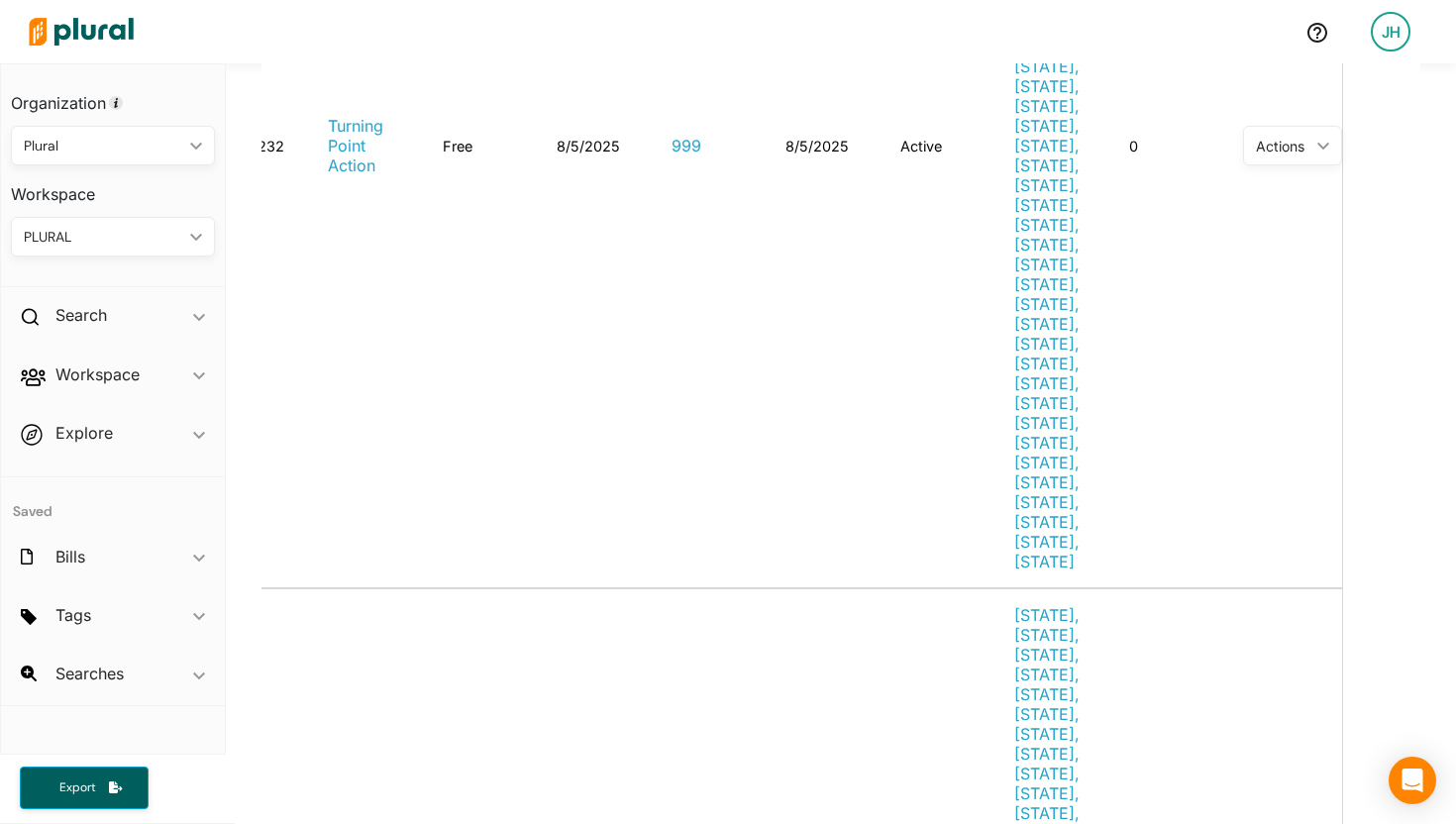 click on "Convert to Basic" at bounding box center [1331, 1123] 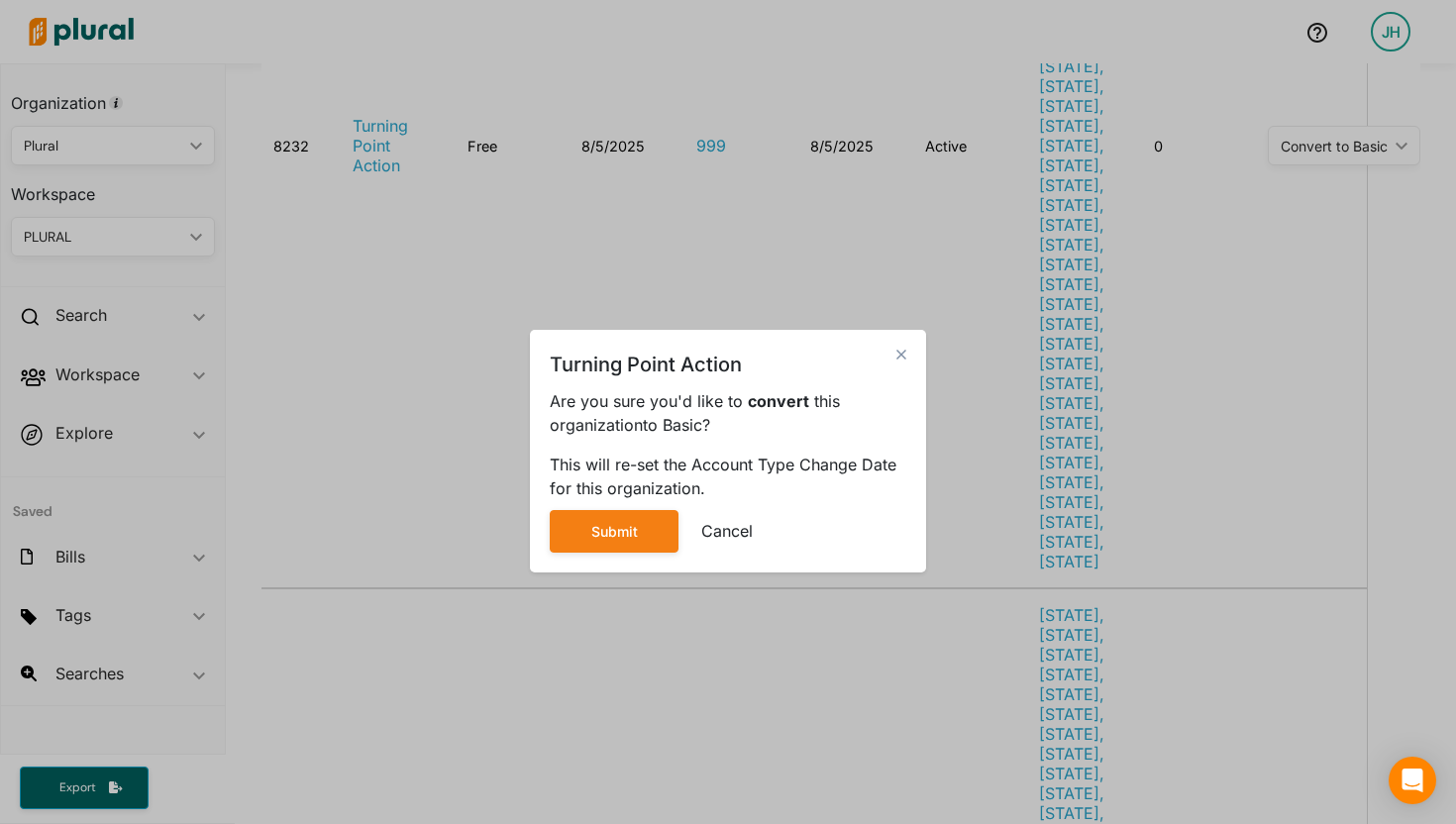 scroll, scrollTop: 0, scrollLeft: 55, axis: horizontal 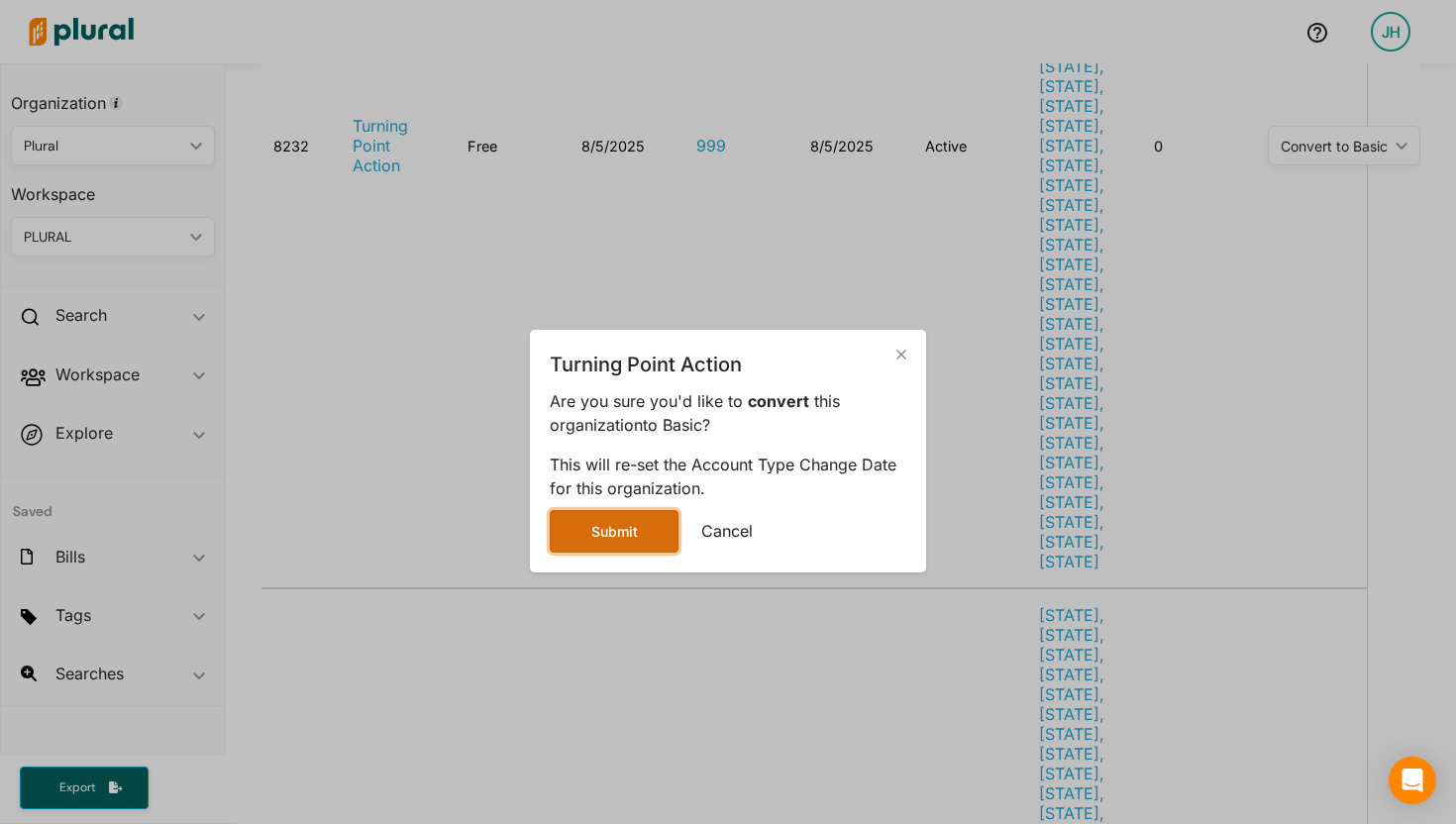 click on "Submit" at bounding box center [614, 531] 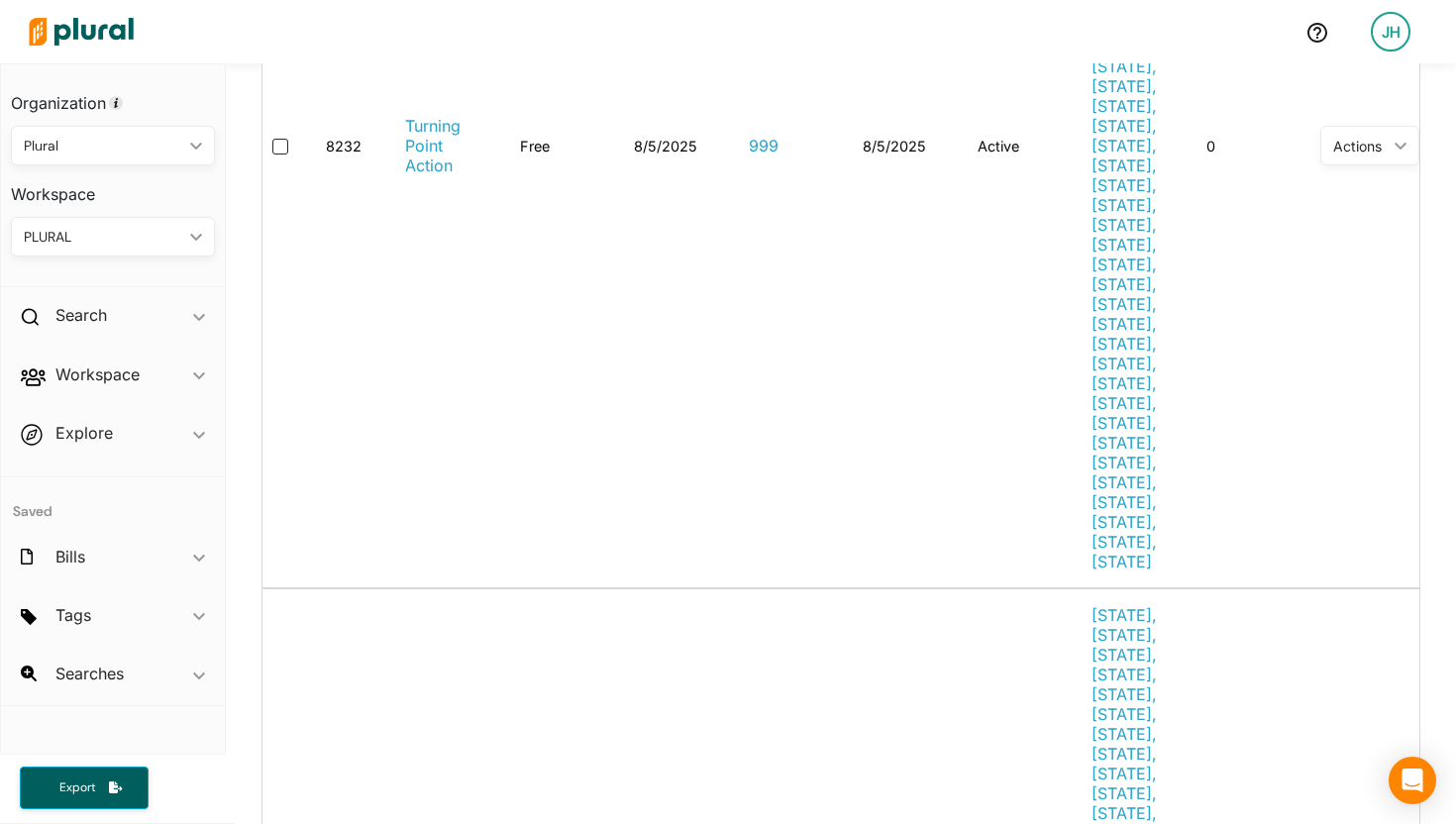 scroll, scrollTop: 0, scrollLeft: 1, axis: horizontal 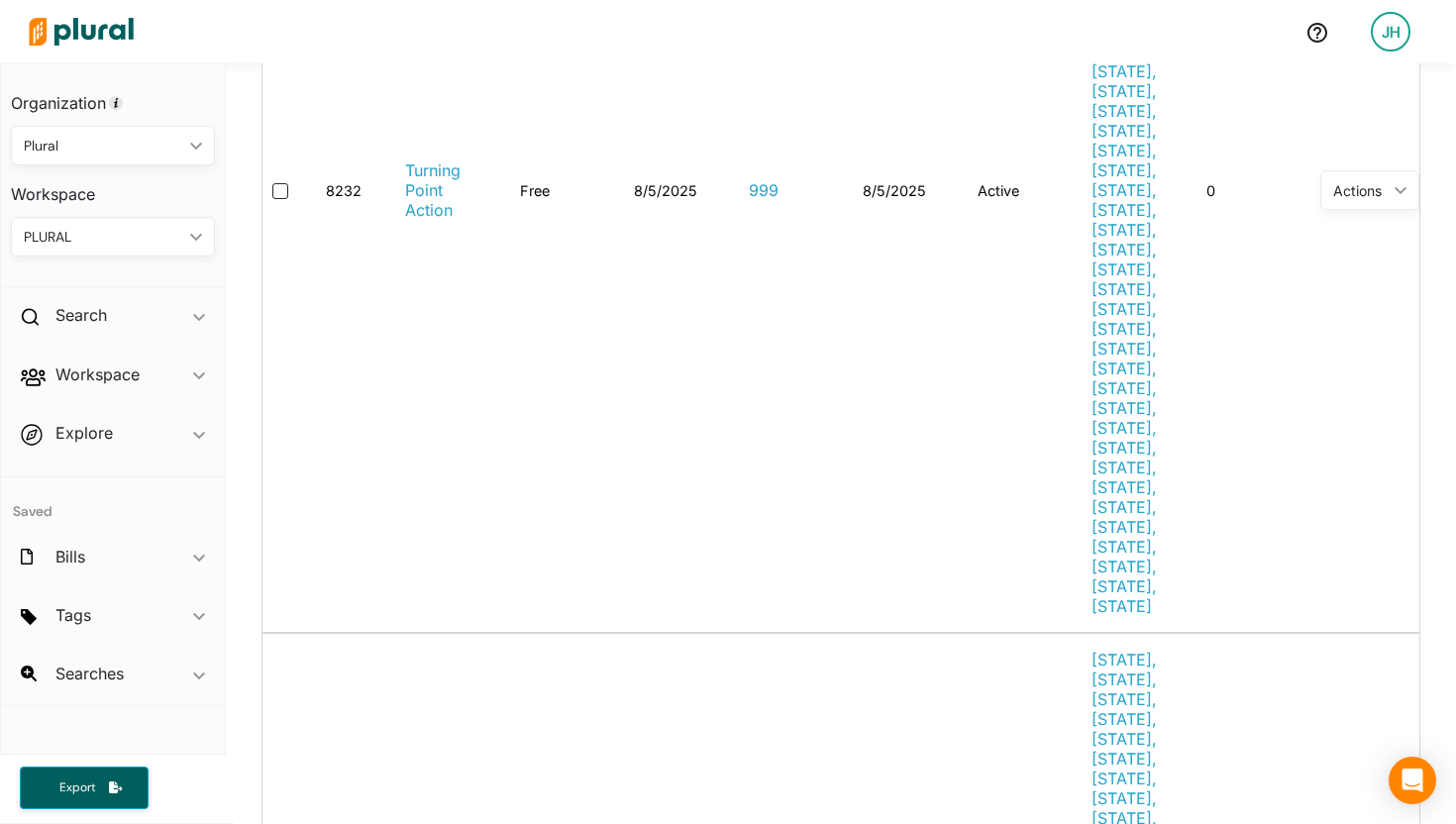click on "5" at bounding box center [754, 1076] 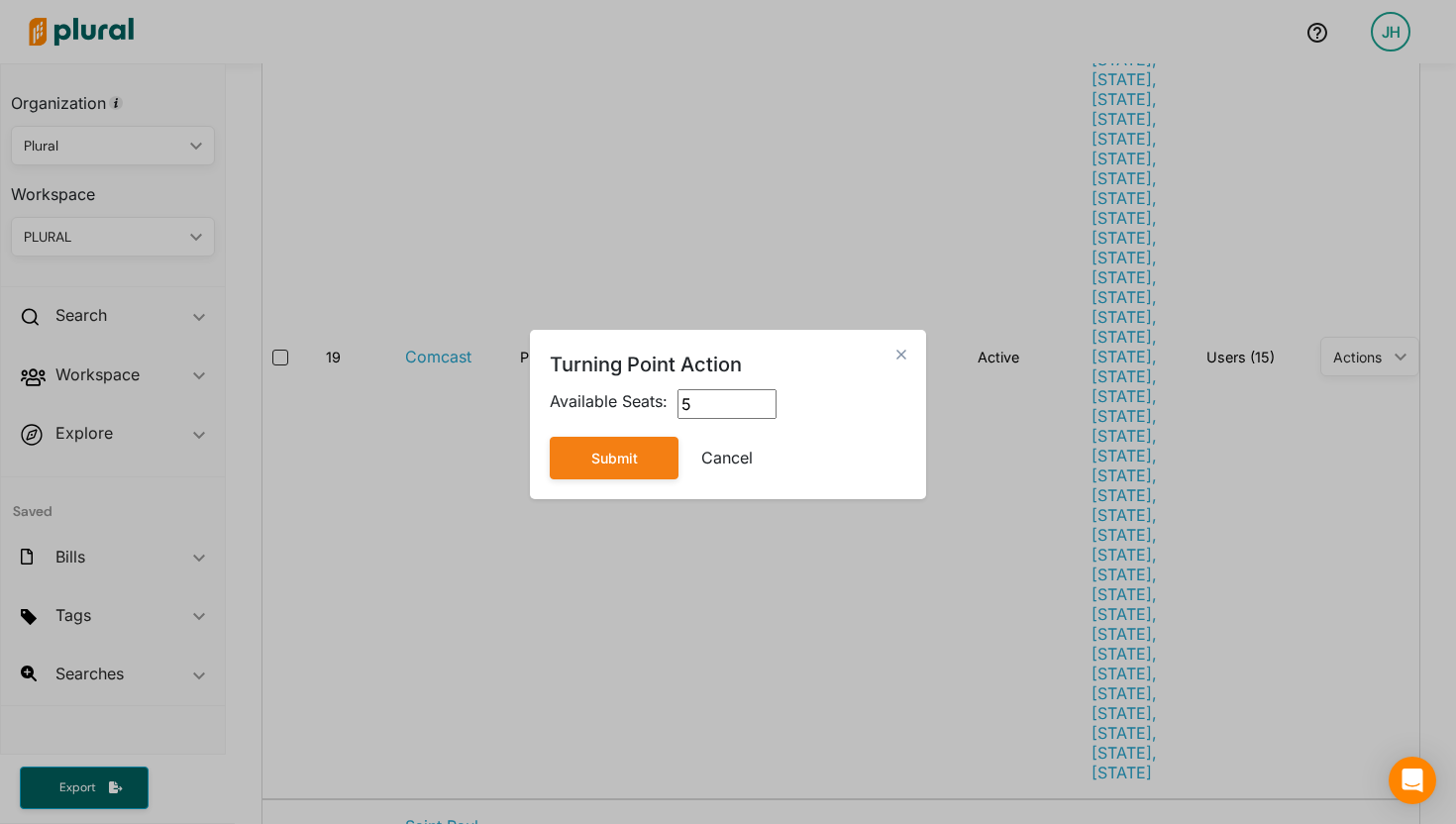 click on "5" at bounding box center (727, 404) 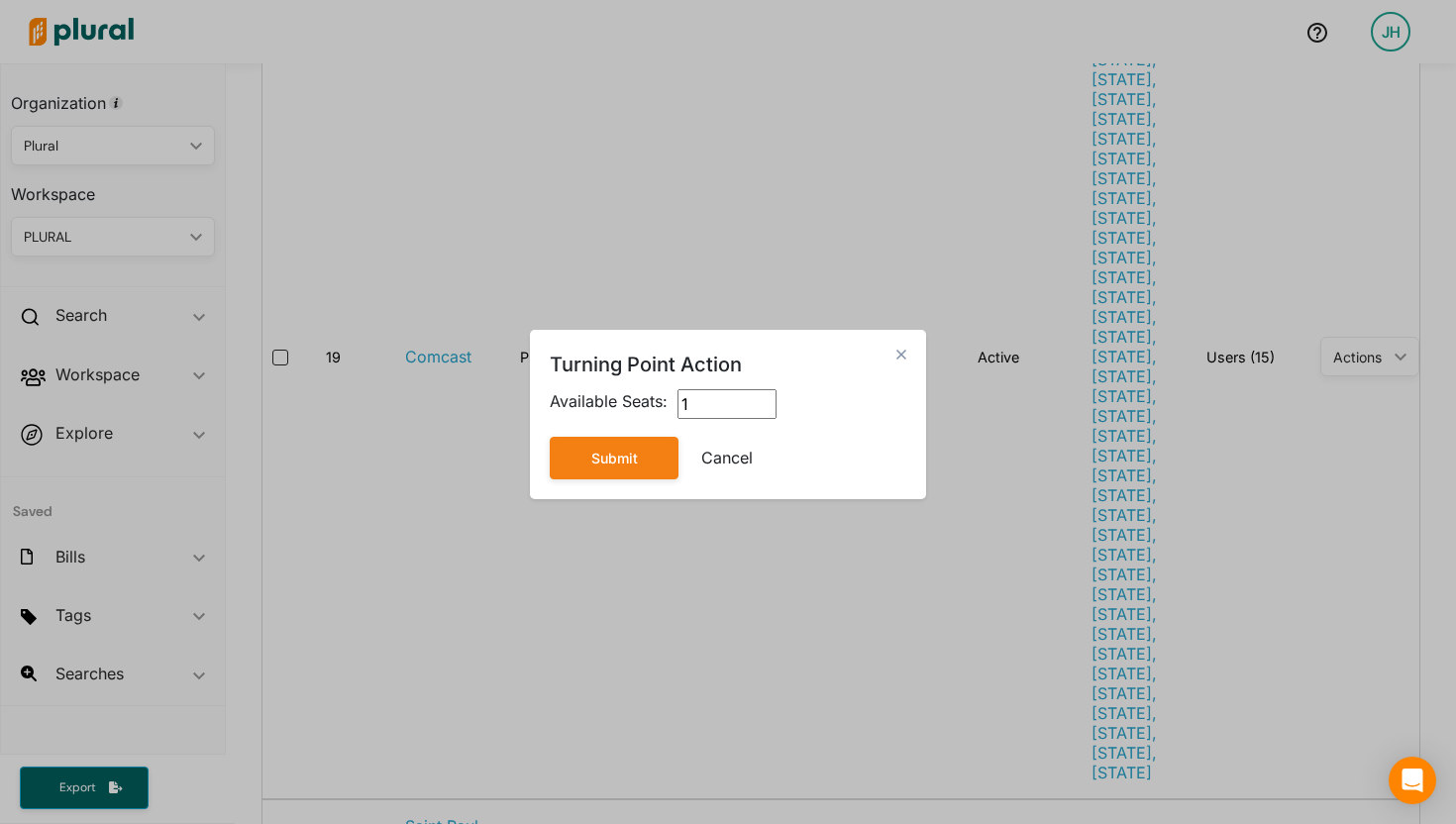 type on "1" 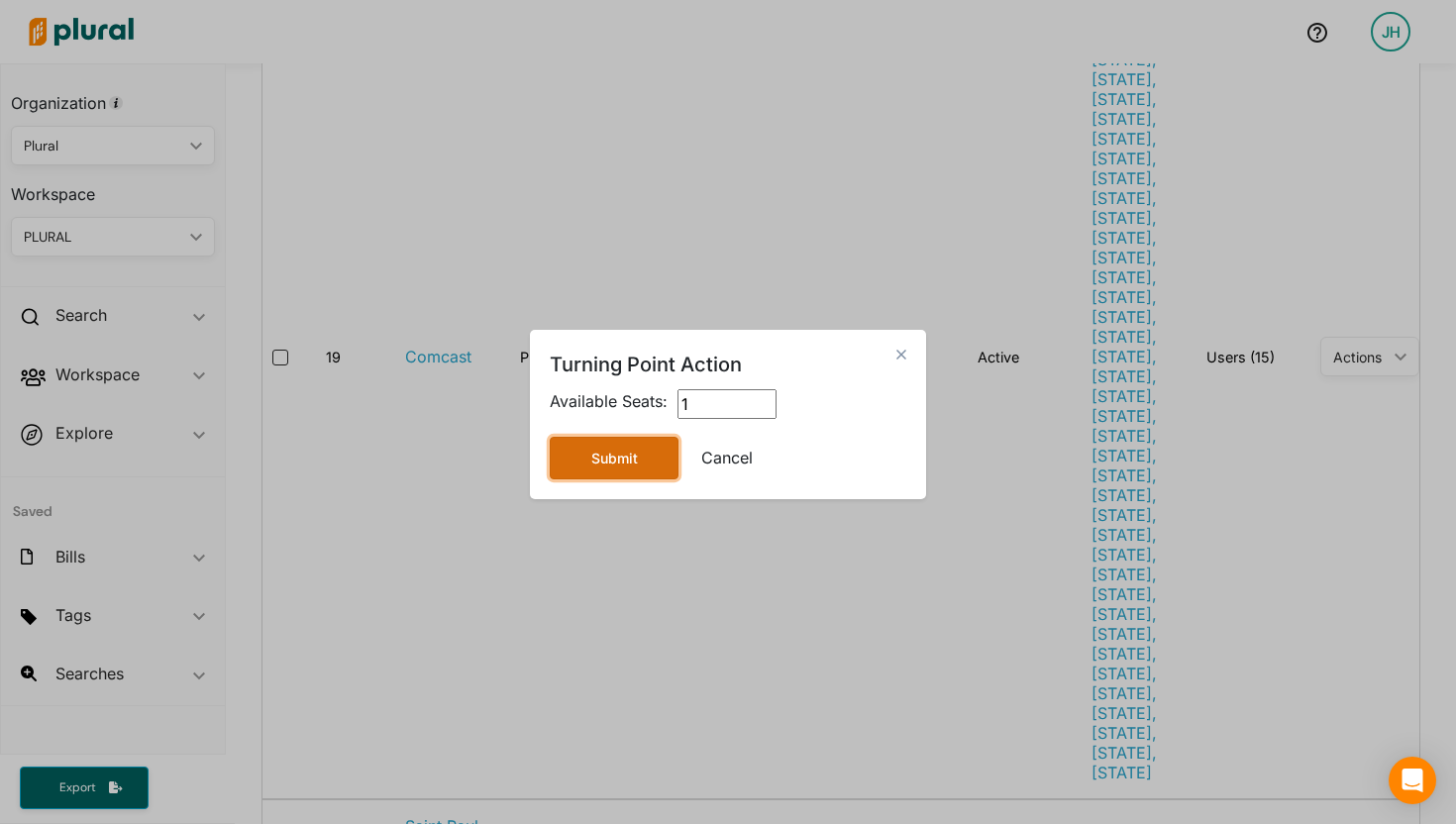 click on "Submit" at bounding box center [614, 458] 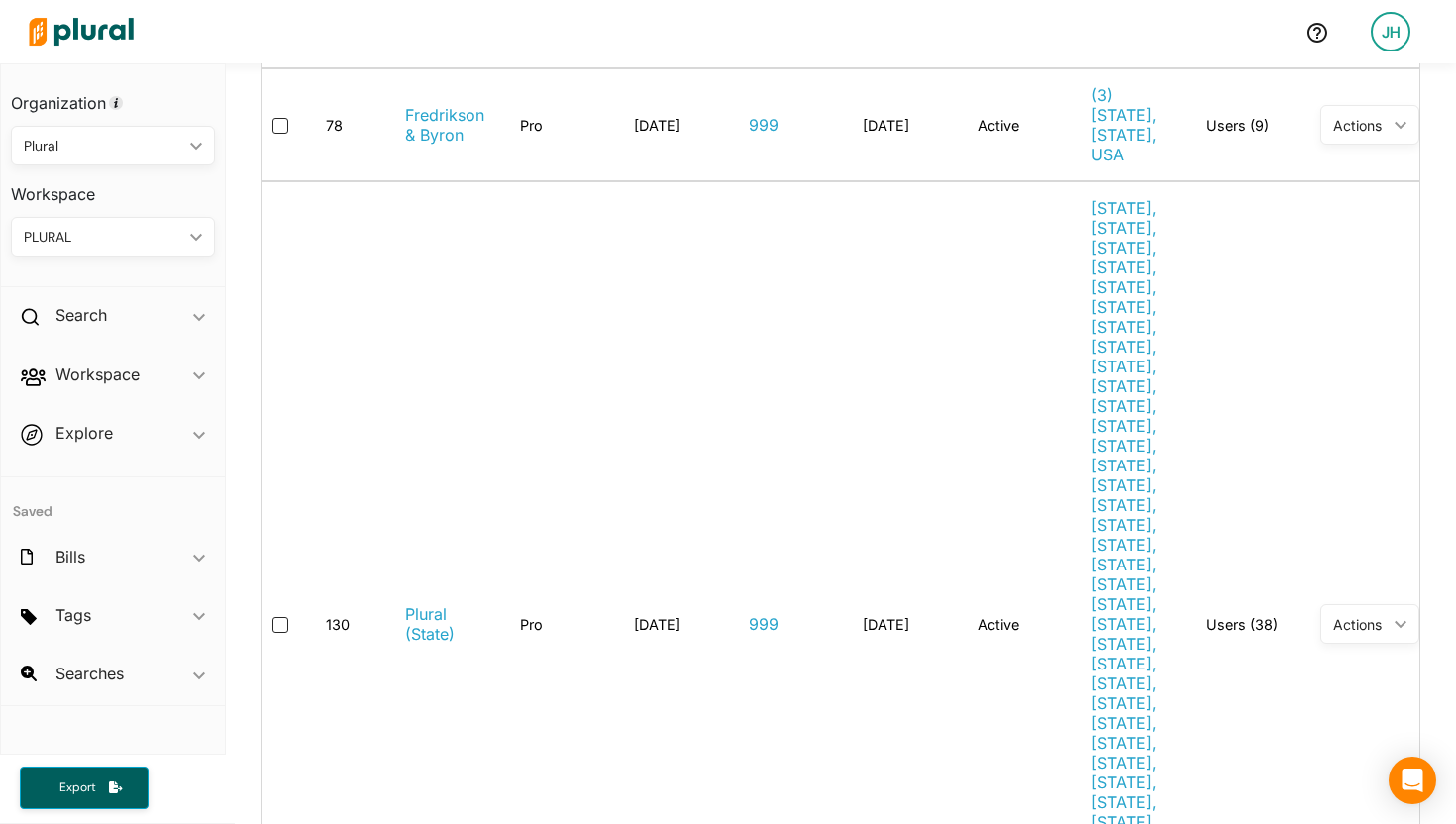 scroll, scrollTop: 0, scrollLeft: 0, axis: both 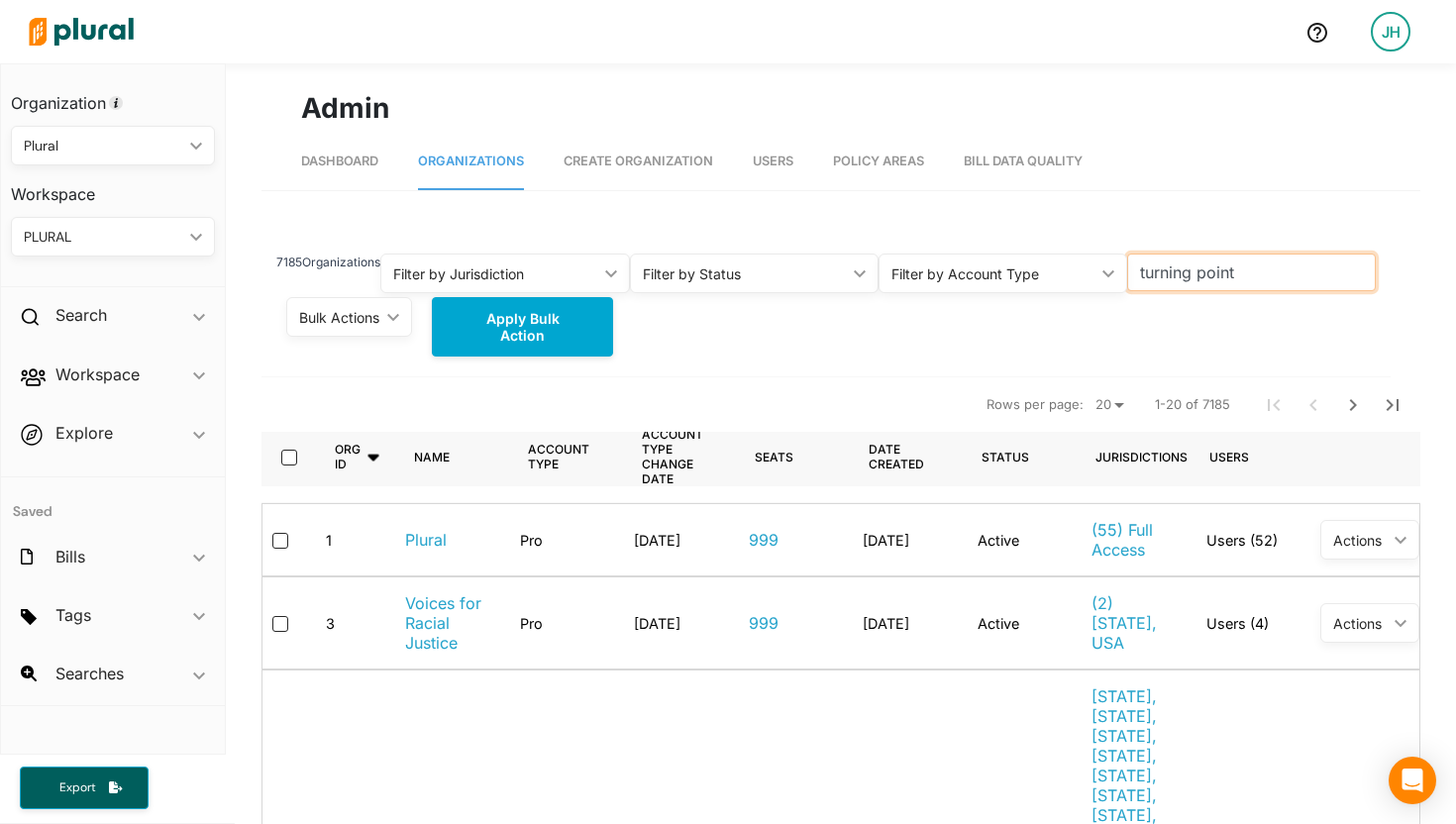 click on "turning point" at bounding box center (1251, 272) 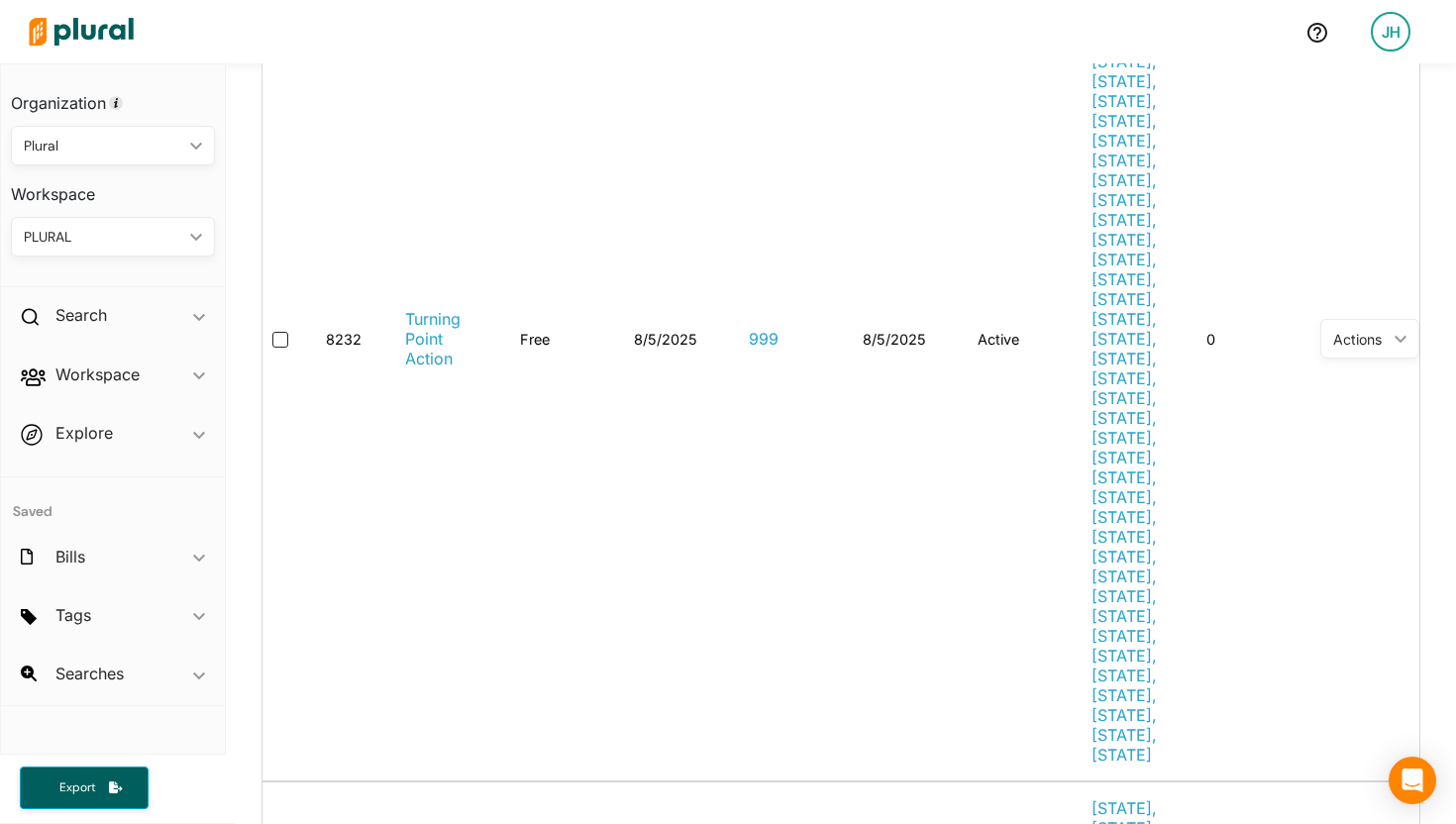 scroll, scrollTop: 625, scrollLeft: 0, axis: vertical 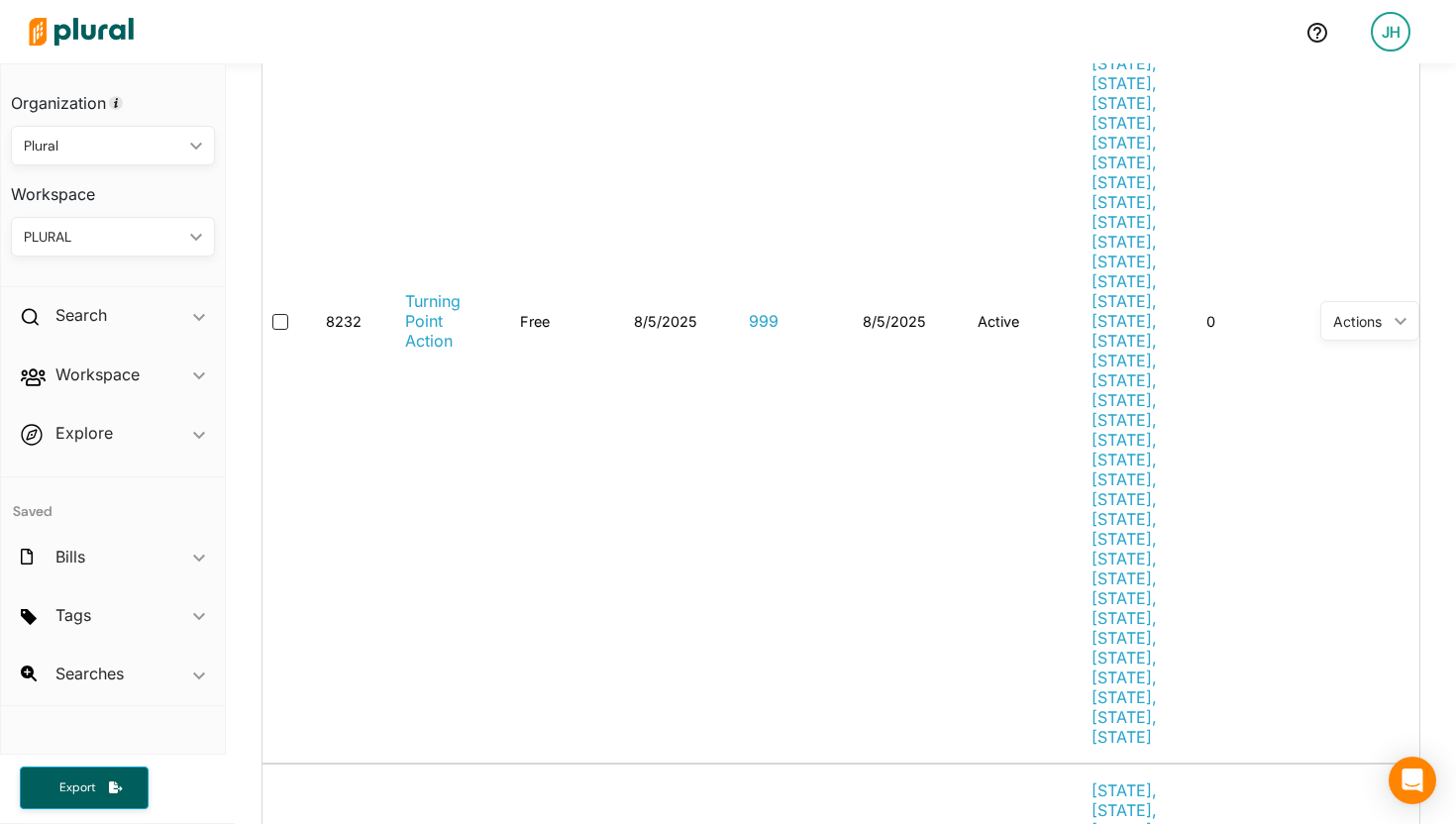 click on "5" at bounding box center [754, 1206] 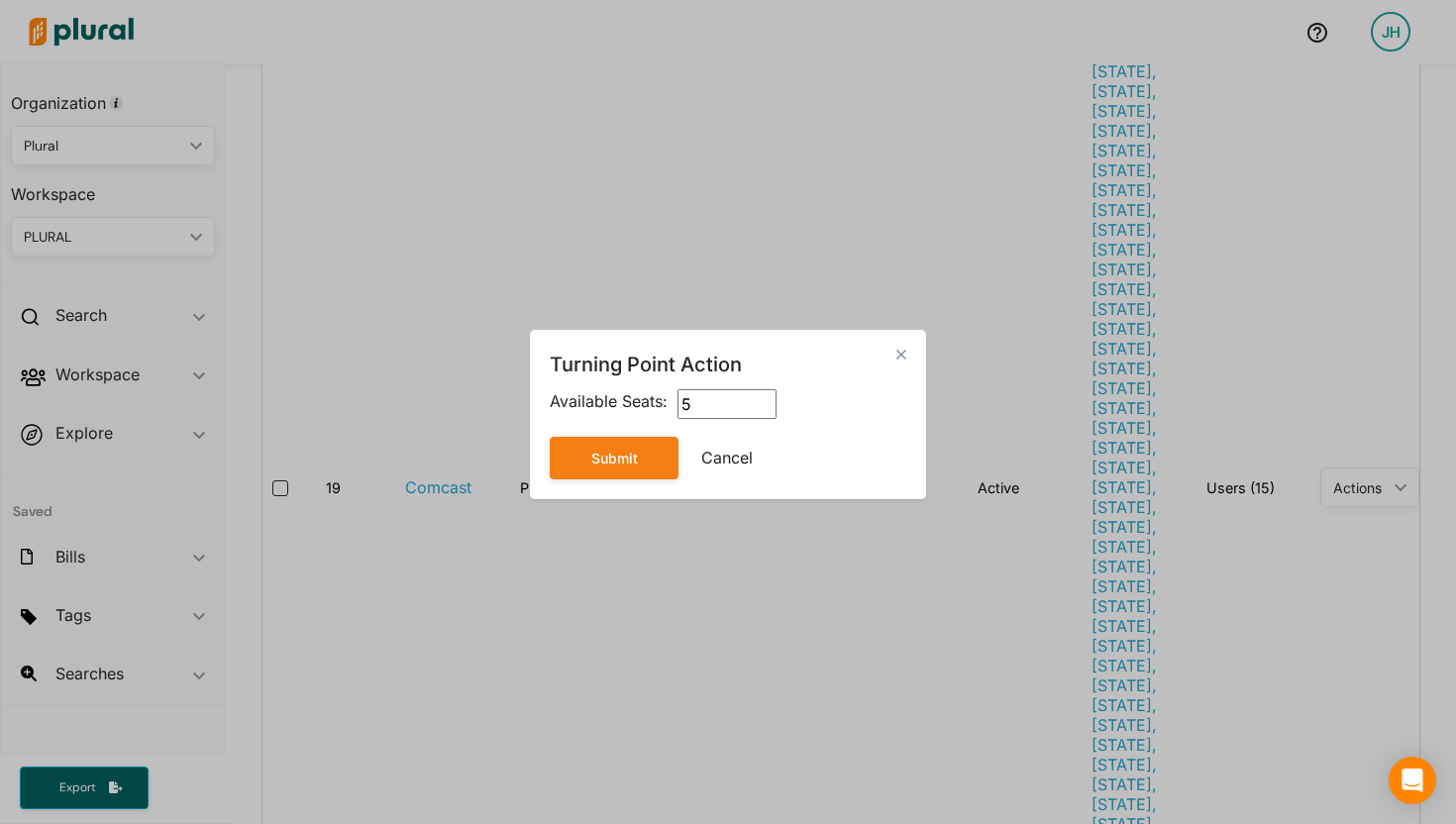 scroll, scrollTop: 108, scrollLeft: 0, axis: vertical 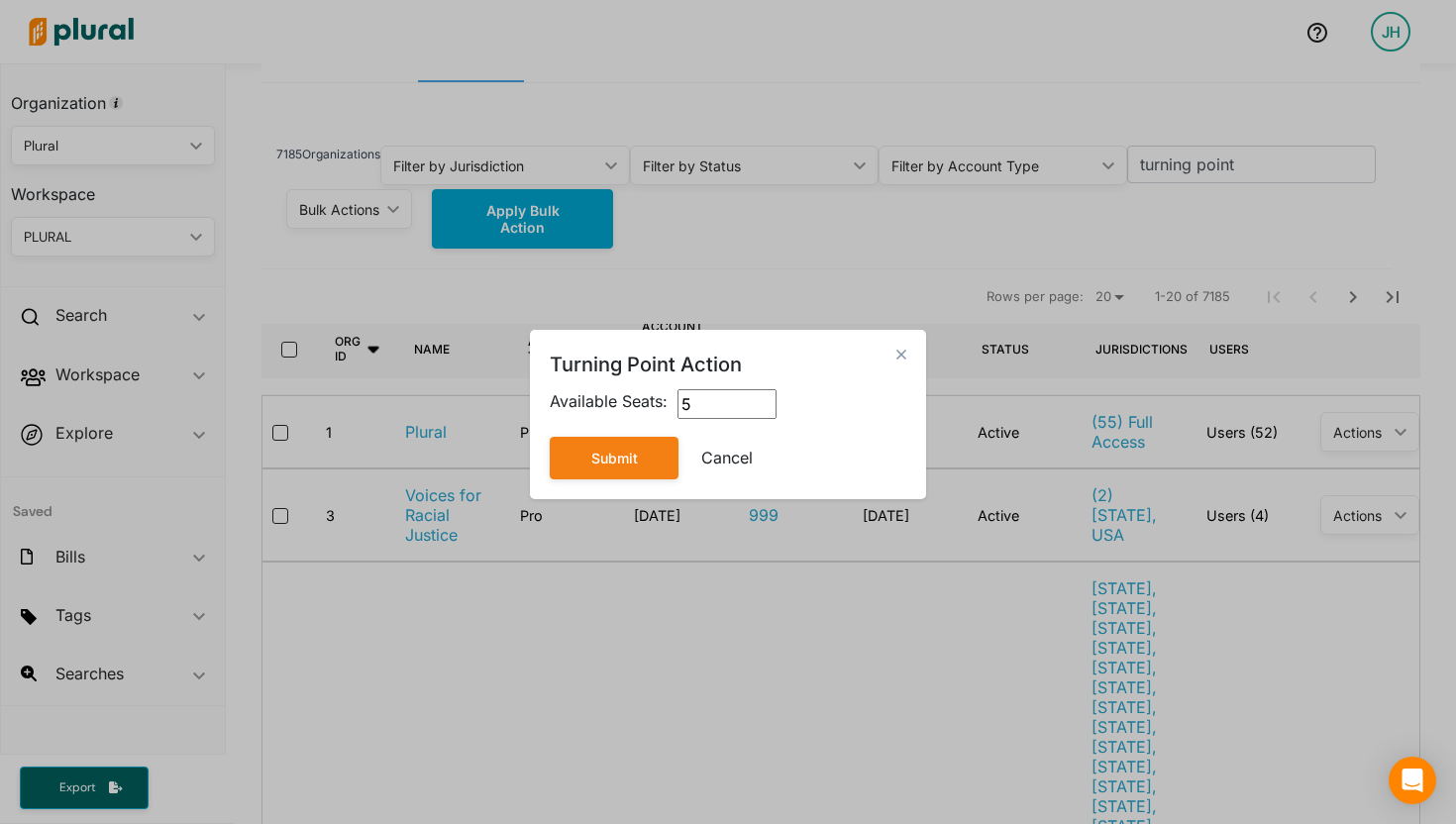 click on "5" at bounding box center [727, 404] 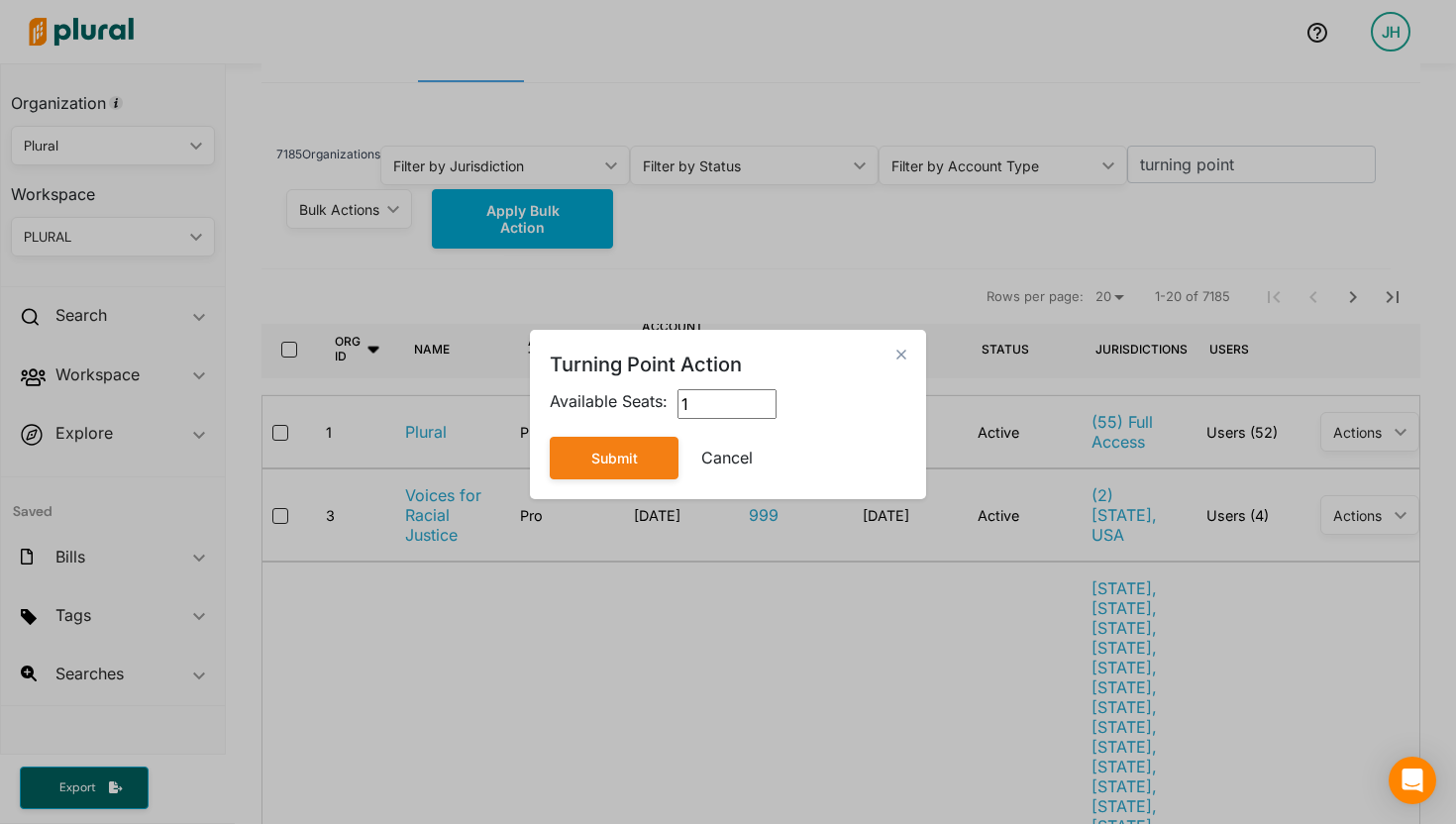 type on "1" 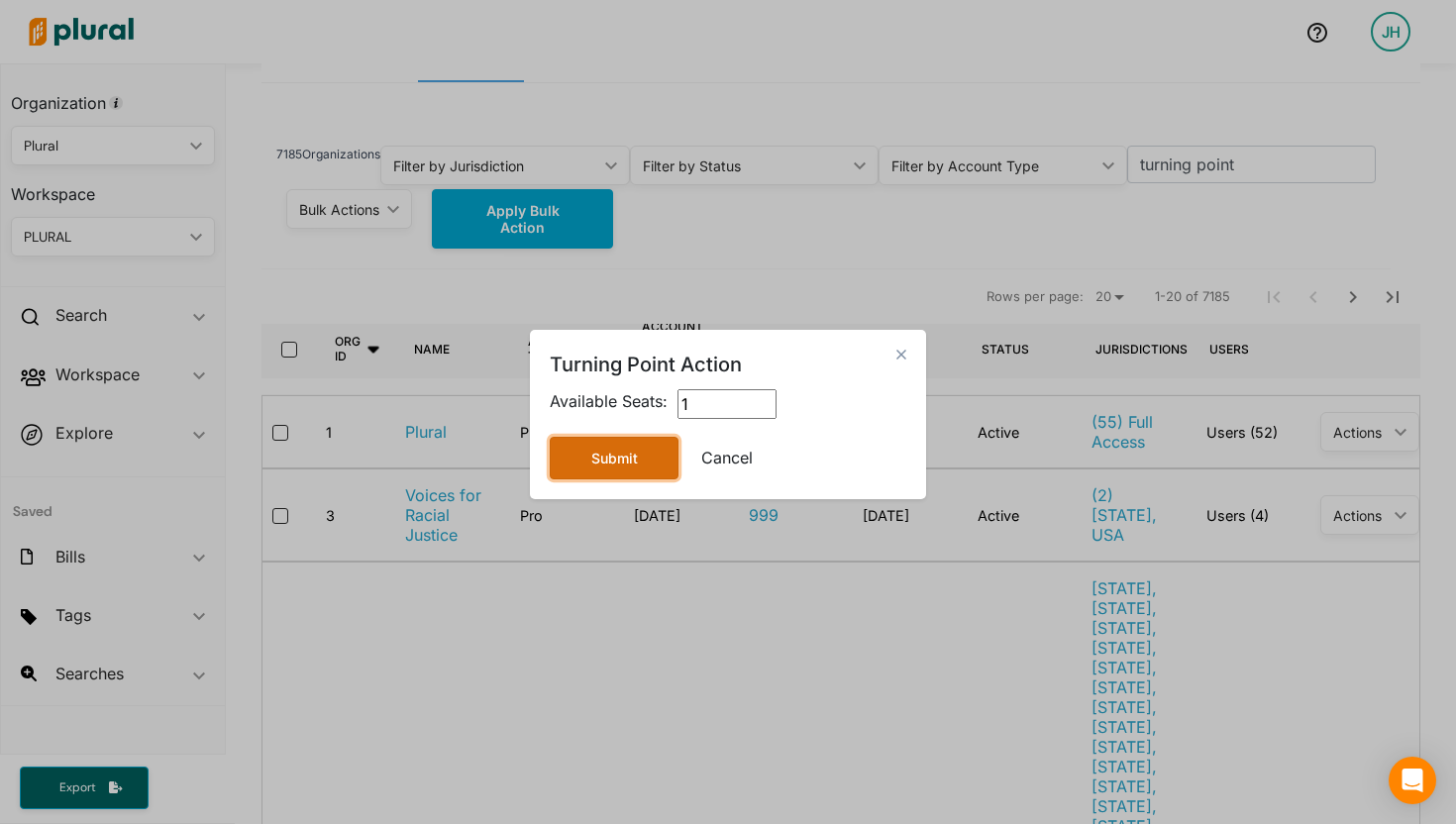 click on "Submit" at bounding box center (614, 458) 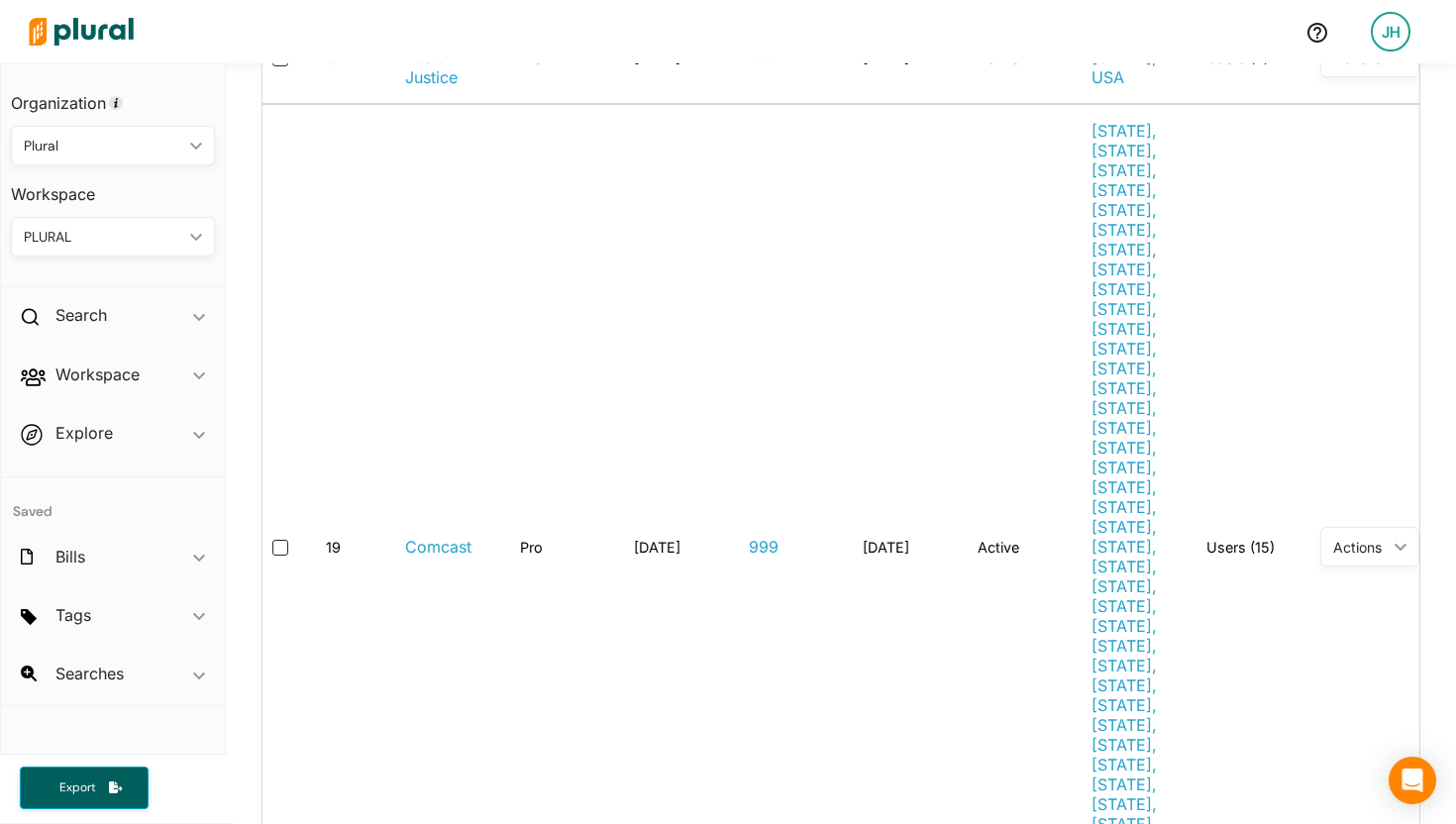 scroll, scrollTop: 0, scrollLeft: 0, axis: both 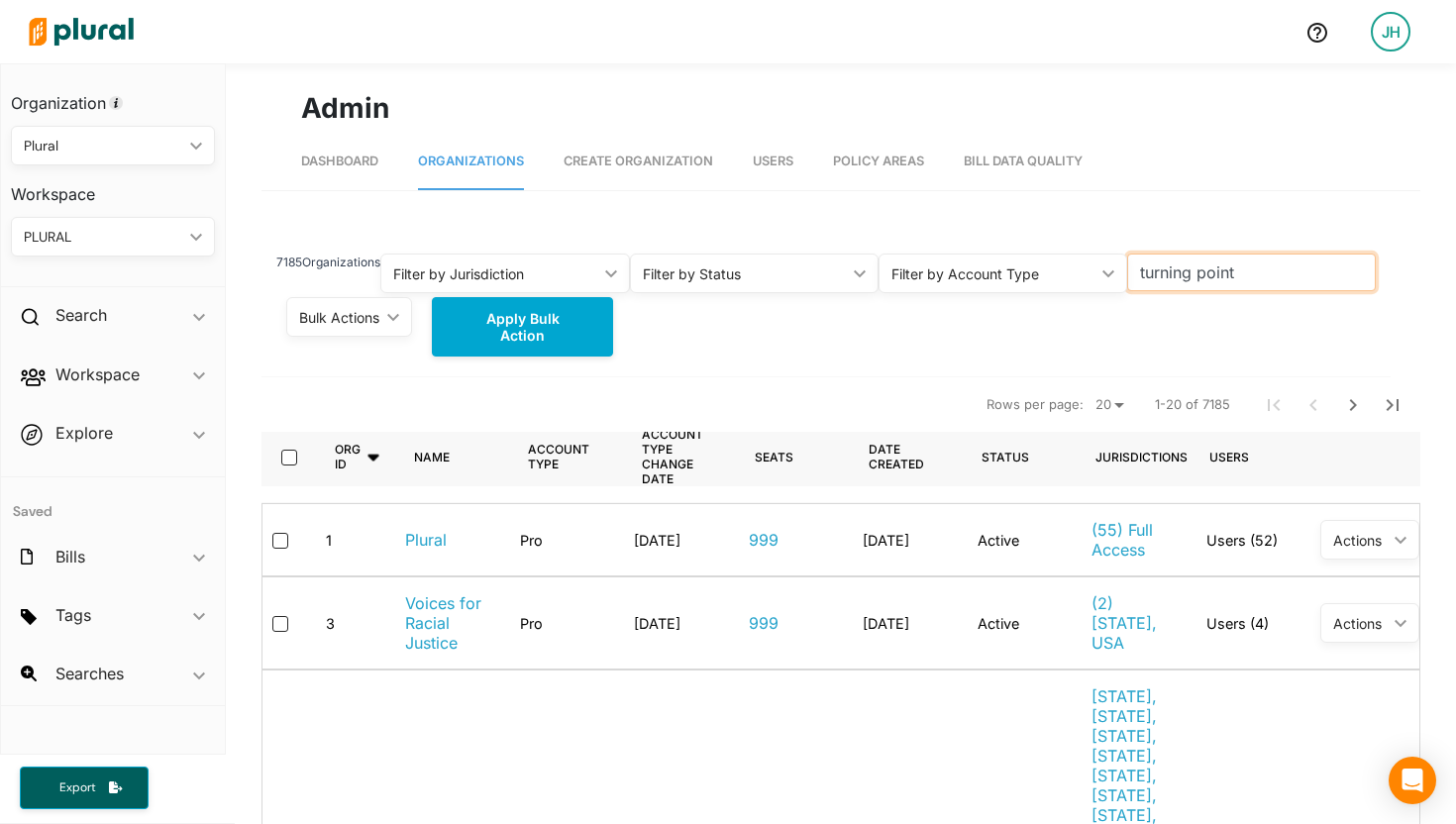 click on "turning point" at bounding box center (1251, 272) 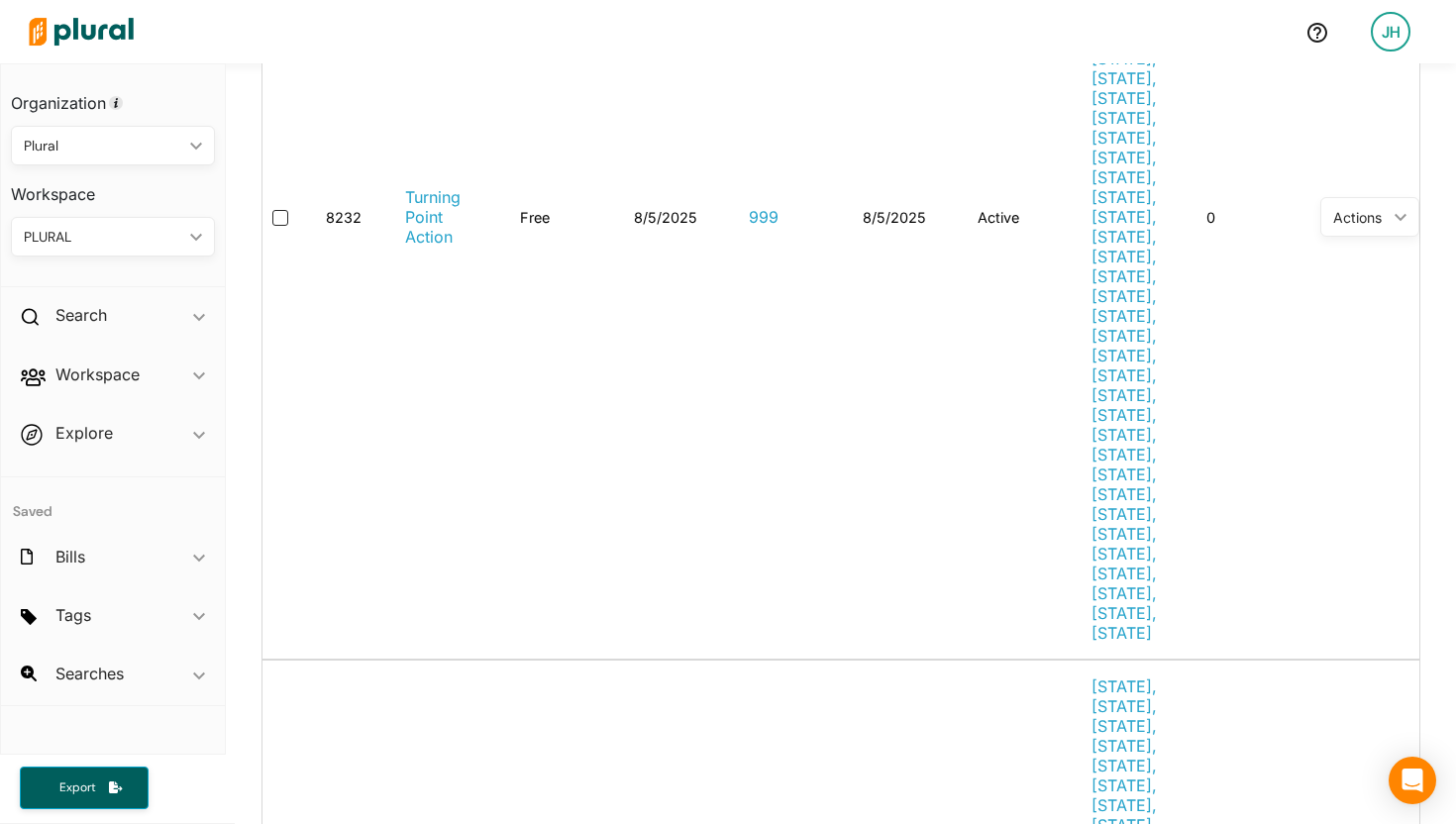 scroll, scrollTop: 800, scrollLeft: 0, axis: vertical 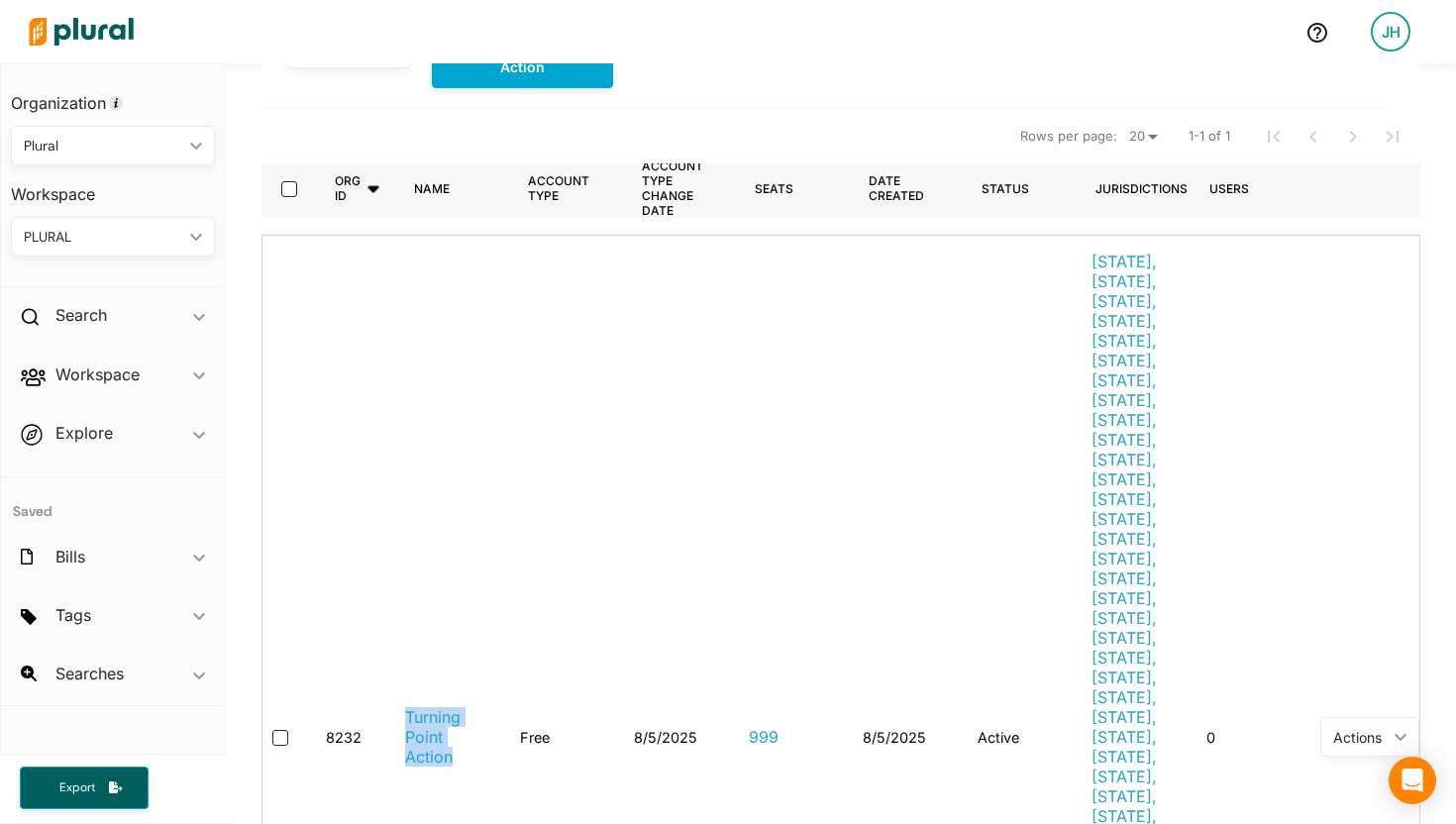 click on "JH" at bounding box center (1391, 32) 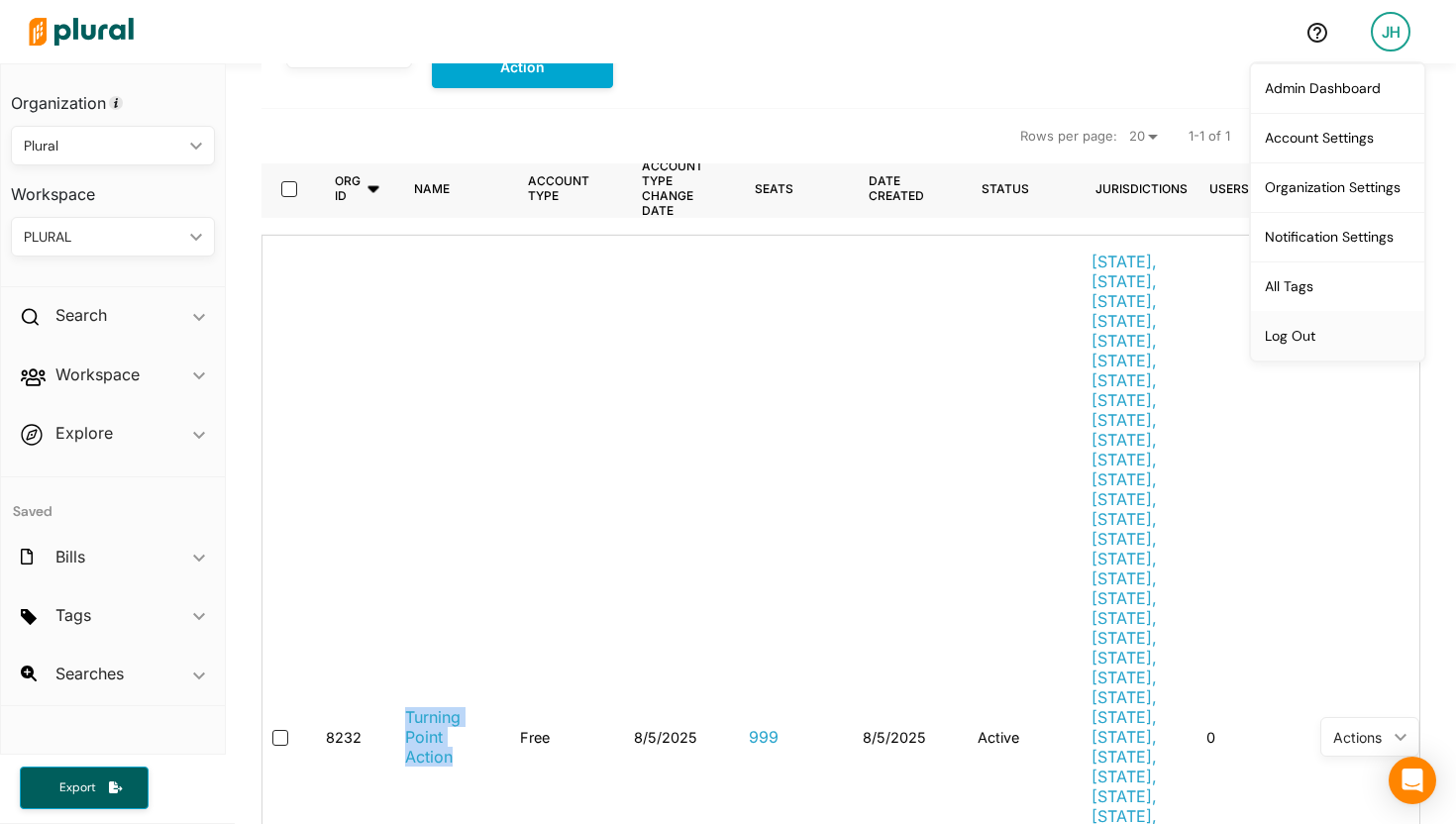 click on "Log Out" at bounding box center [1337, 336] 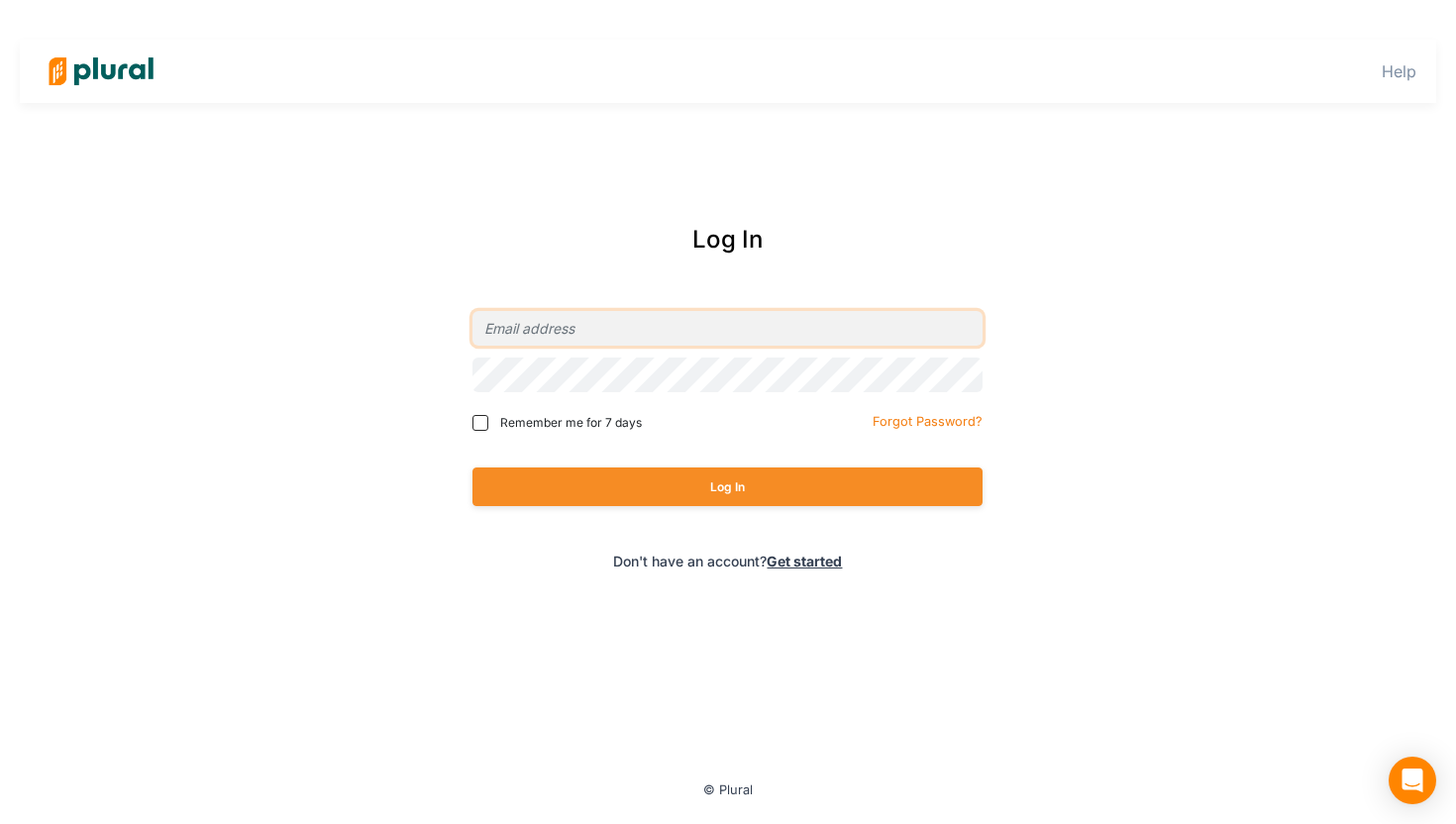 click at bounding box center (727, 328) 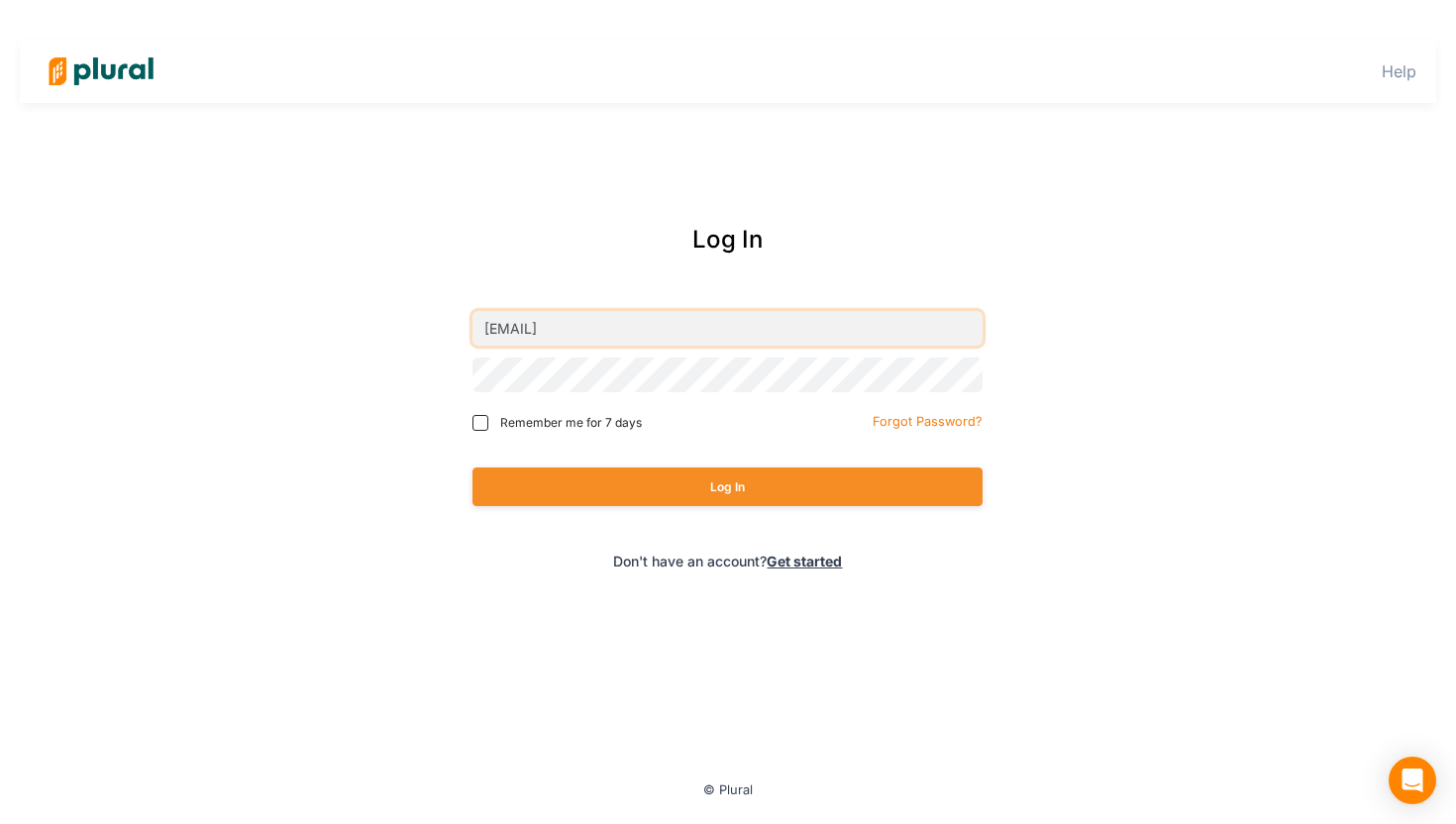 type on "julia+ubt@pluralpolicy.com" 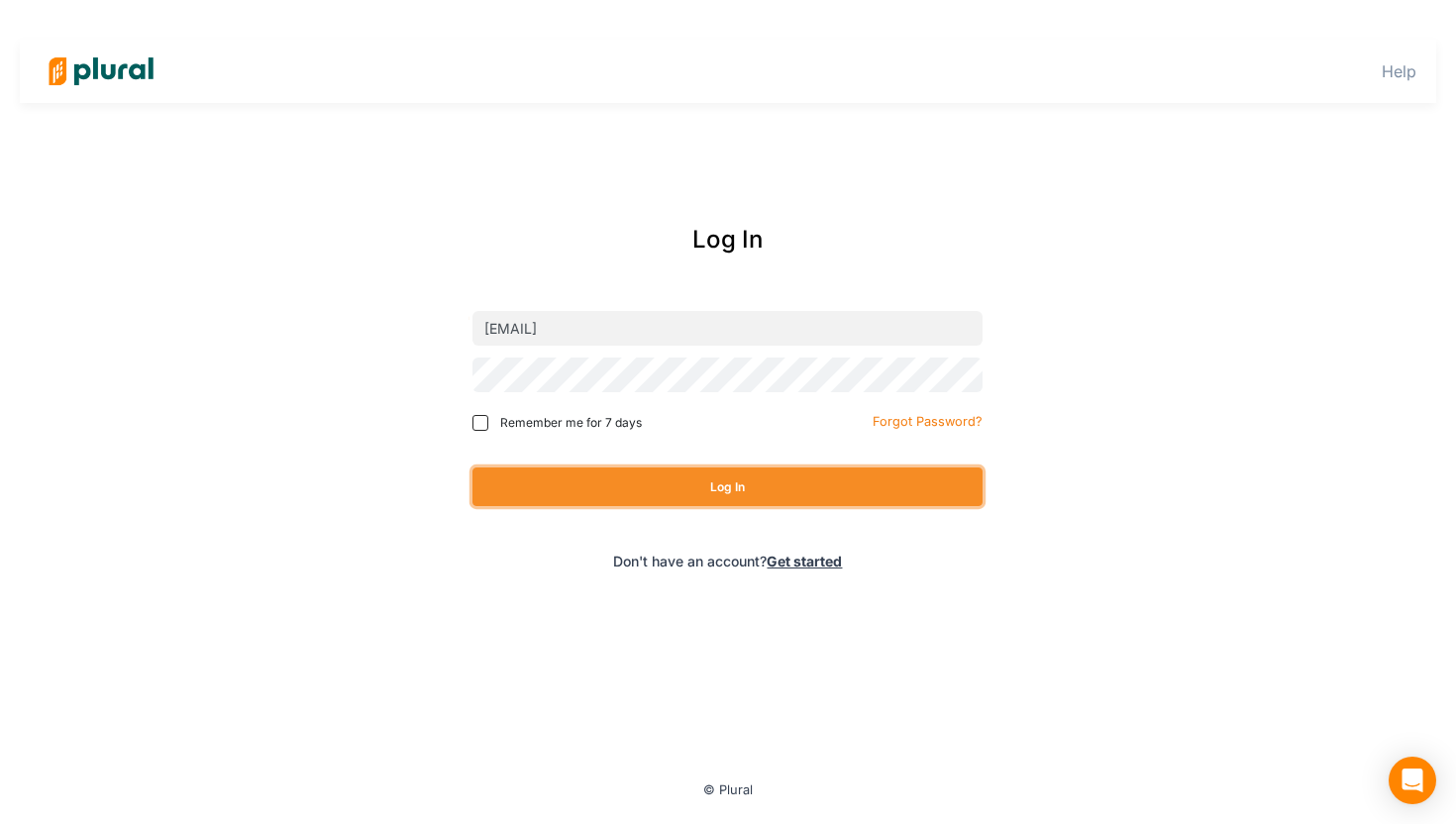 click on "Log In" at bounding box center (727, 486) 